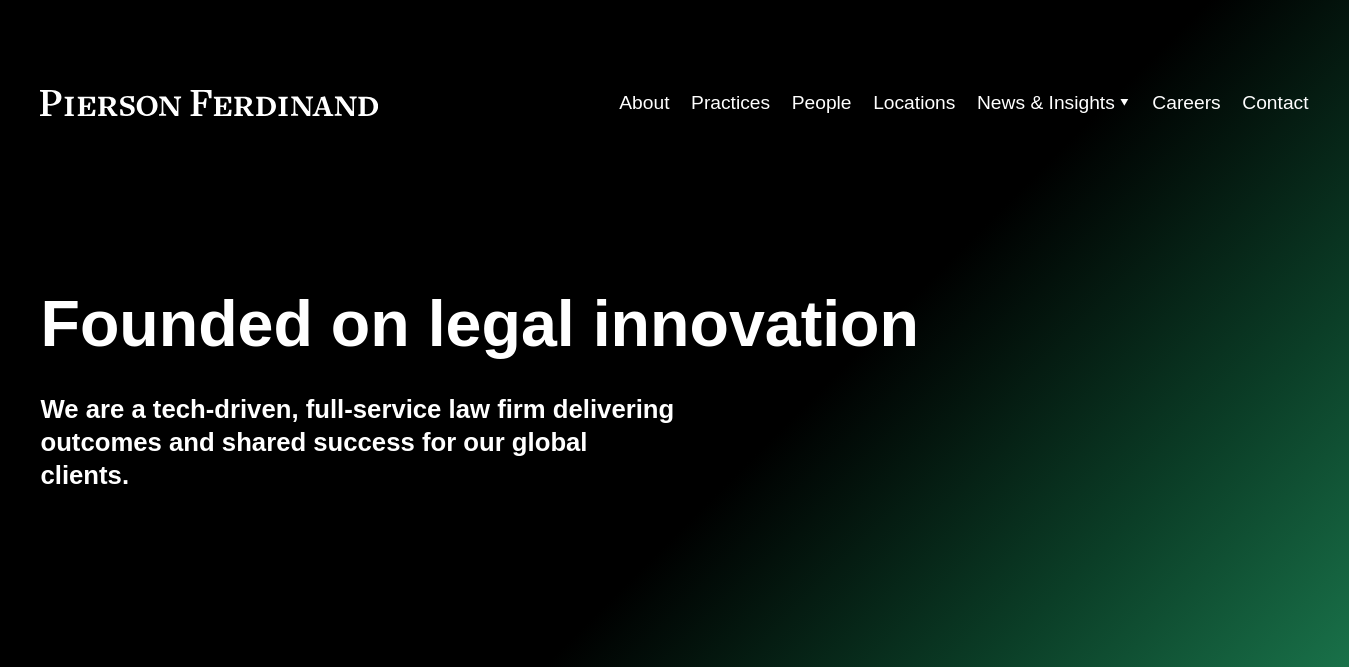 scroll, scrollTop: 0, scrollLeft: 0, axis: both 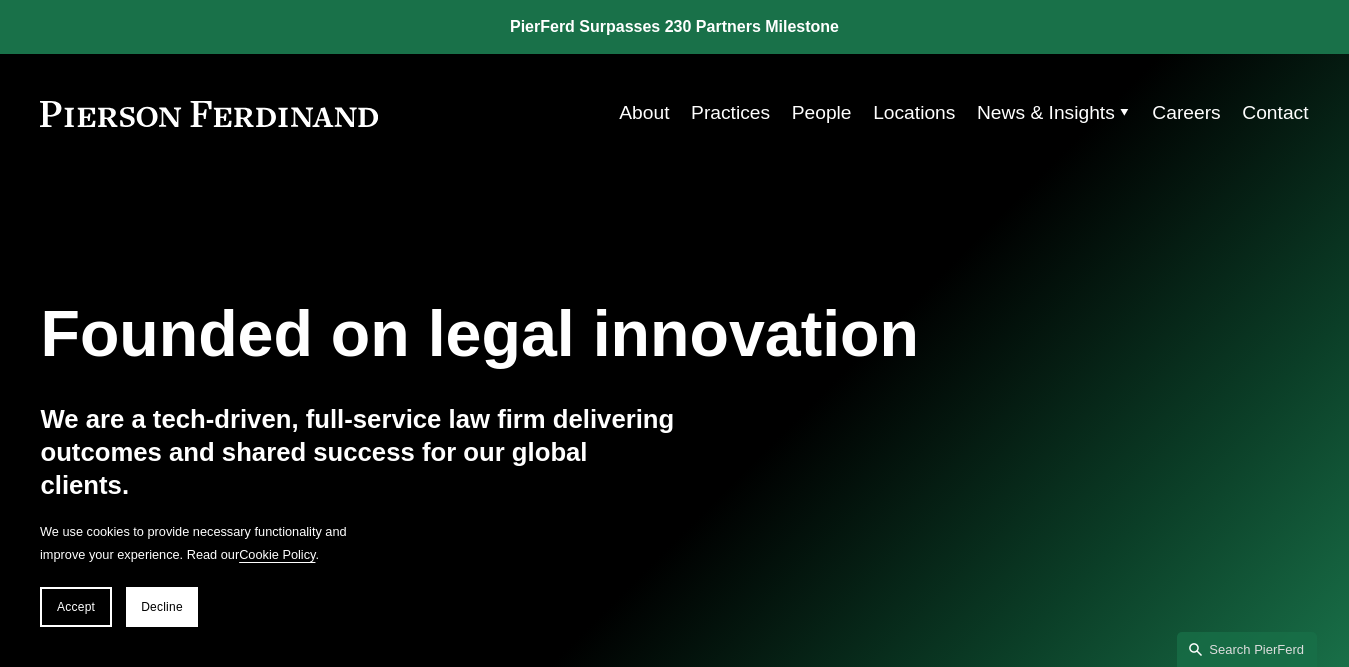 click on "People" at bounding box center [822, 113] 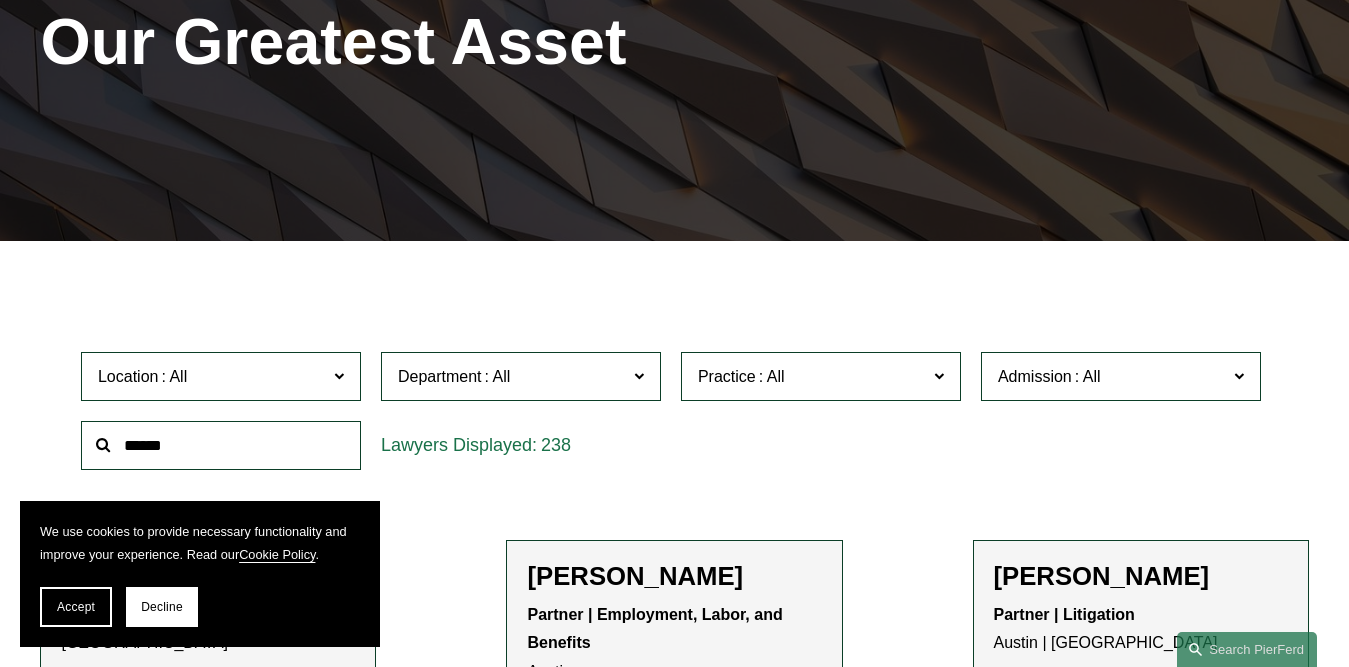 scroll, scrollTop: 300, scrollLeft: 0, axis: vertical 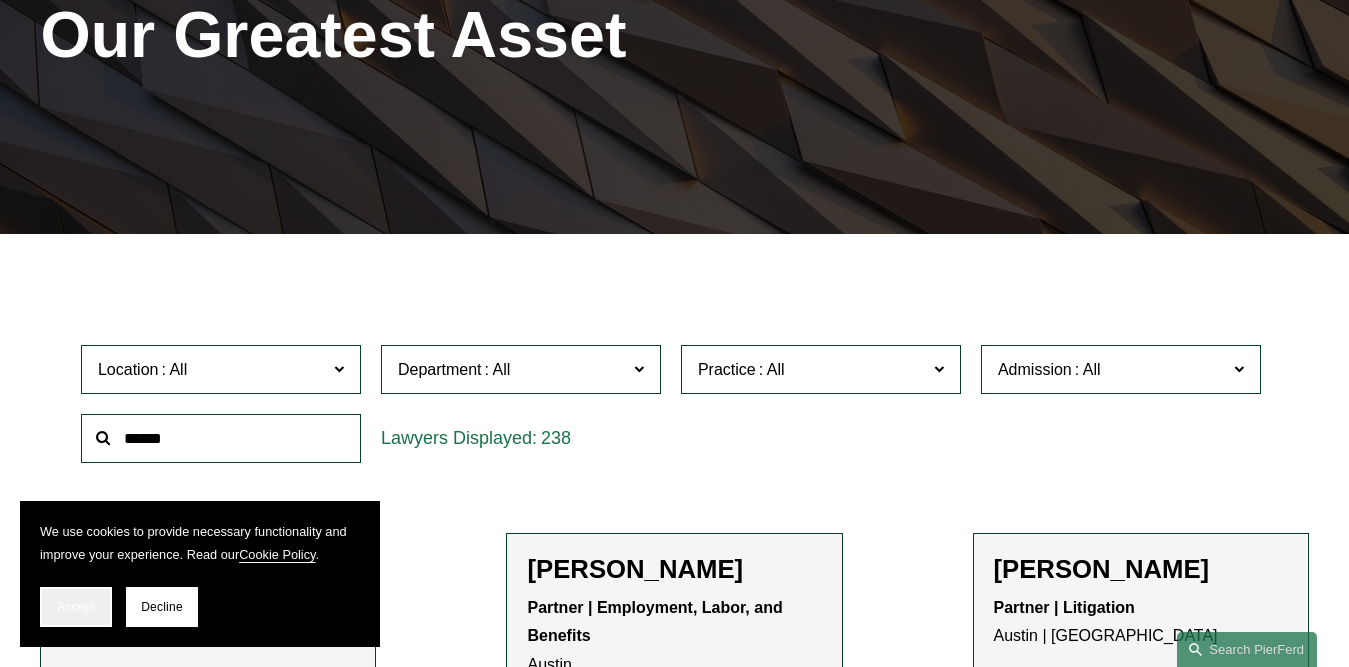 click on "Accept" at bounding box center [76, 607] 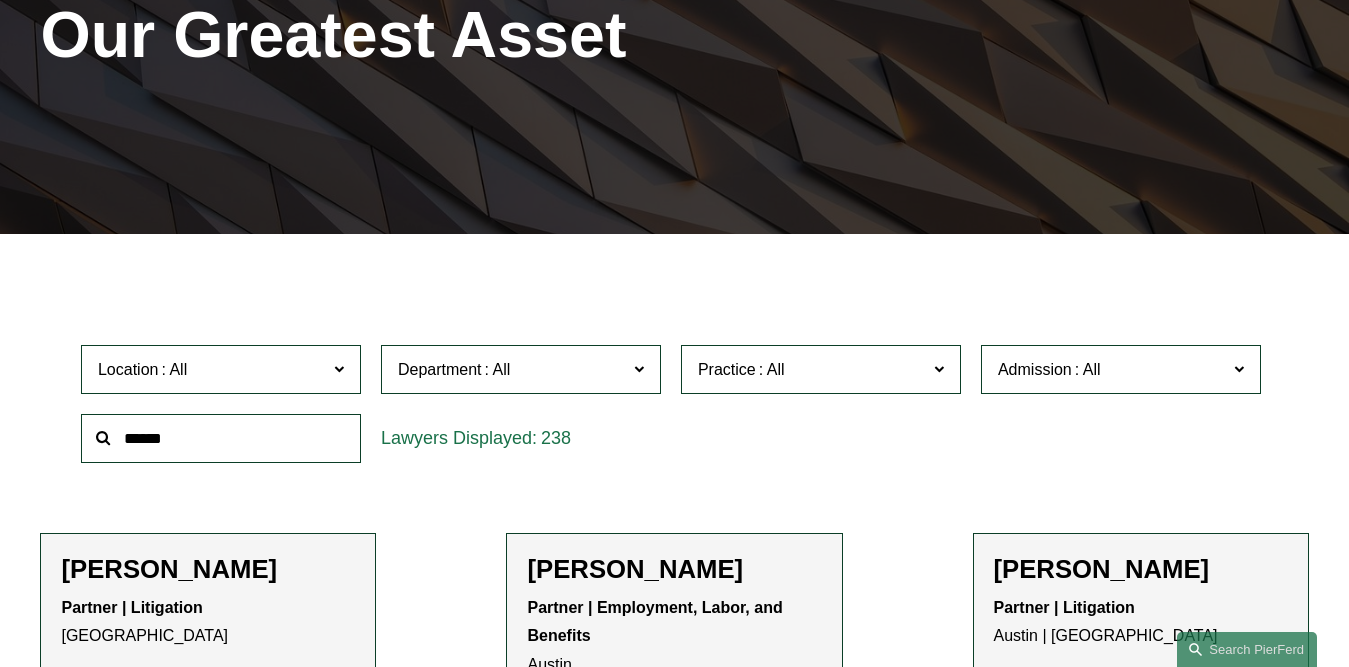 click on "Location" 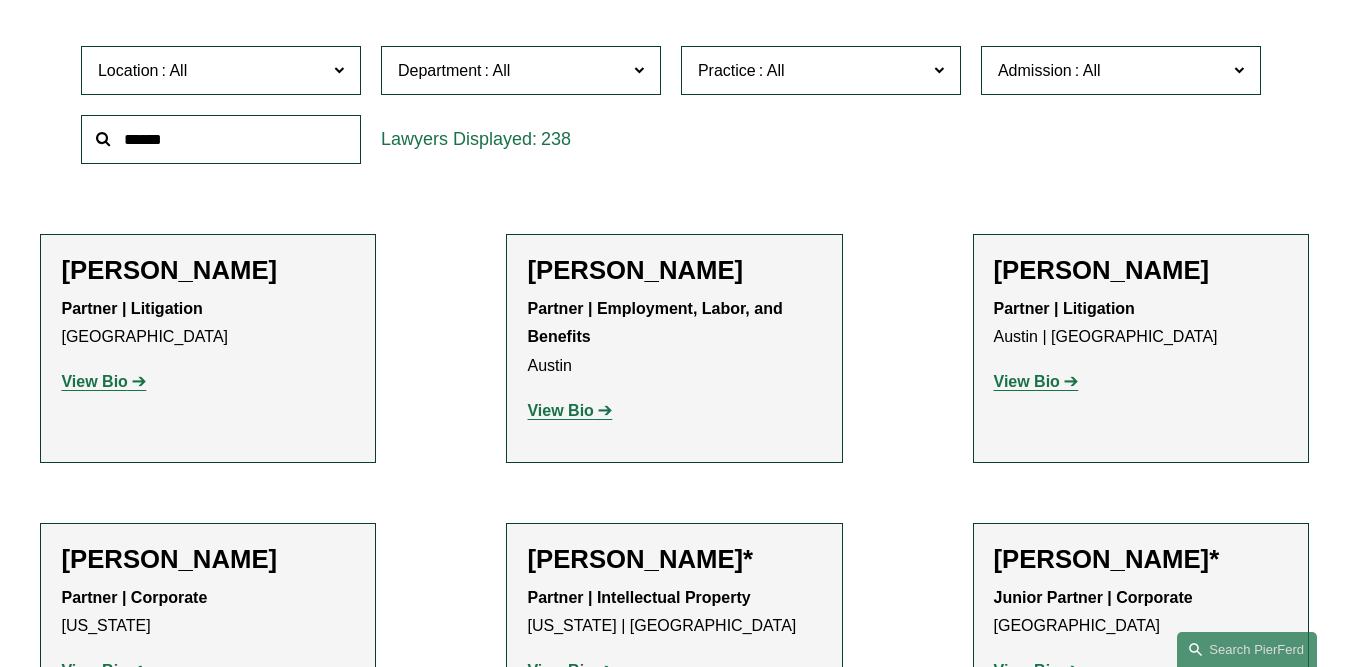 scroll, scrollTop: 600, scrollLeft: 0, axis: vertical 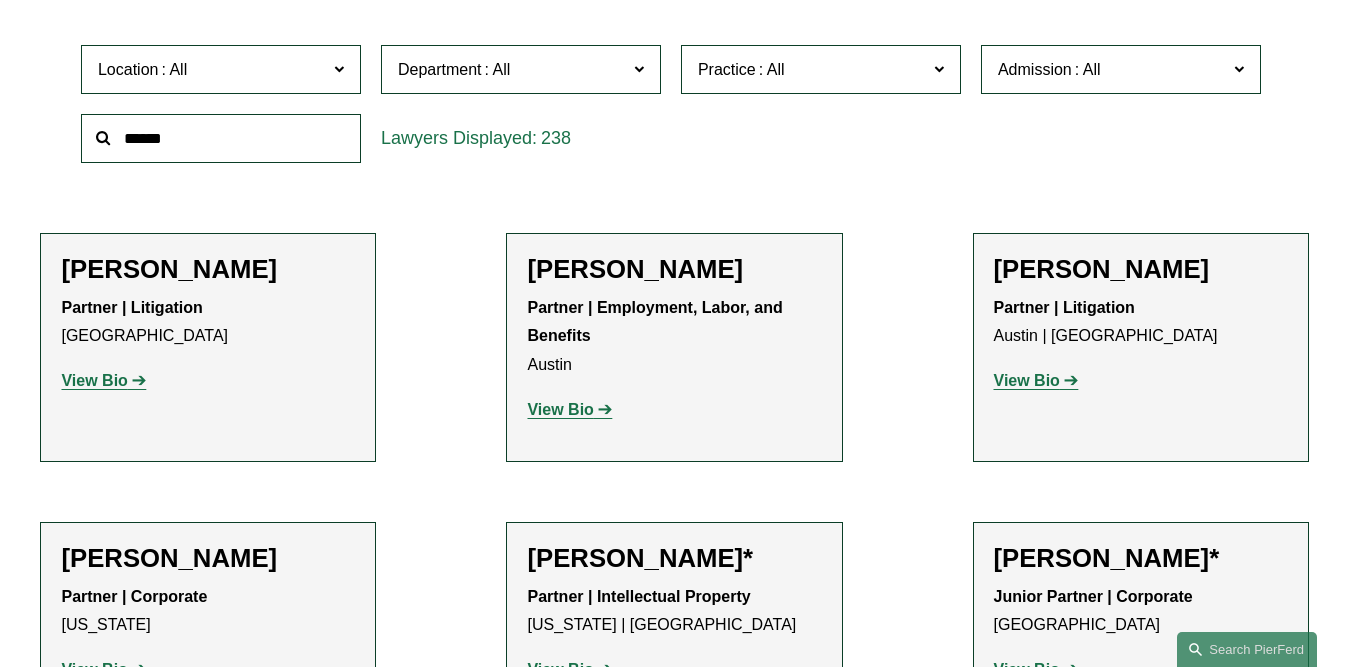 click on "Location All Atlanta Austin Boston Charlotte Chicago Cincinnati Cleveland Columbus Dallas Denver Detroit Houston London Los Angeles Miami New York Northern Virginia Palo Alto Philadelphia Phoenix Princeton Seattle Tampa Washington, D.C. Wilmington Department All Corporate Employment, Labor, and Benefits Intellectual Property Litigation Practice All Antitrust Counseling Appellate Arbitration and Mediation Banking and Financial Services Bankruptcy, Financial Restructuring, and Reorganization Broker-Dealer Regulation Cannabis, Hemp & CBD Capital Markets Civil Pretrial and Trial Services Class Action Defense Commercial Litigation Commercial Transactions Commodities, Futures & Derivatives Communications & Media Condemnation and Eminent Domain Construction and Design Professional Copyrights Cyber, Privacy & Technology Education Emerging Companies Employment and Labor Energy Energy, Gas, and Oil Law Entertainment Environmental, Health, and Safety Environmental, Social & Governance (ESG) FDA FinTech and Blockchain" 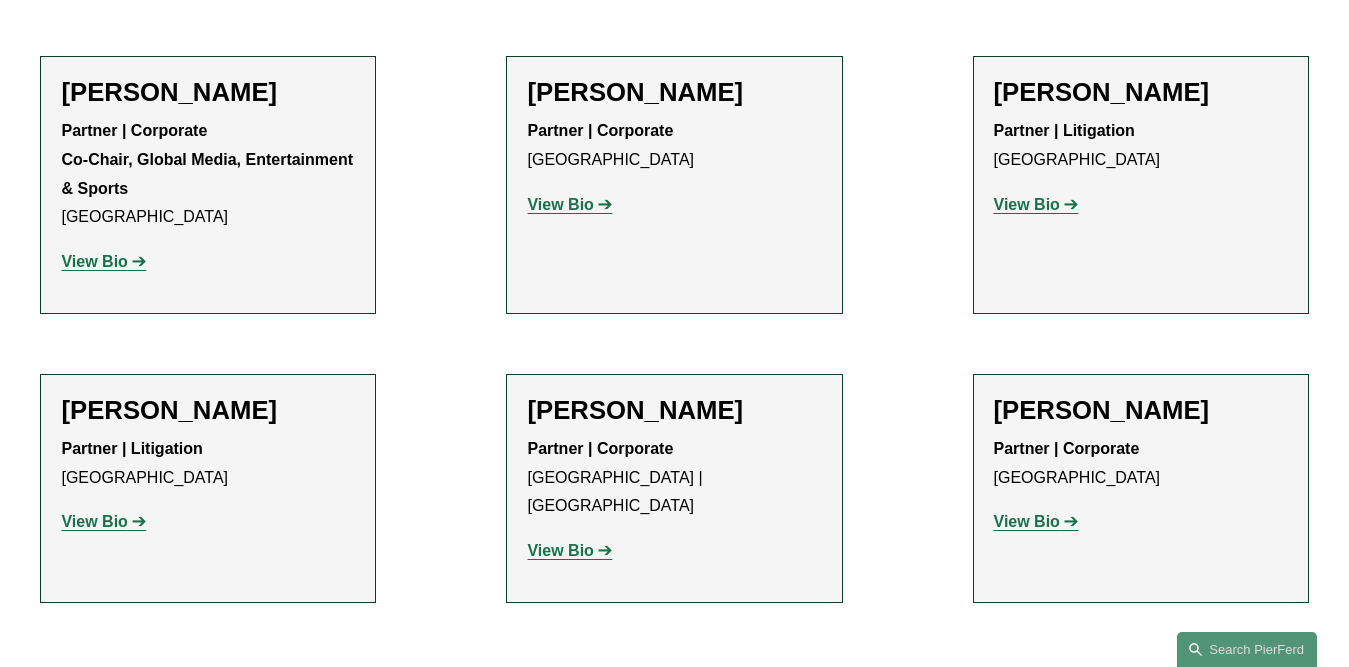 scroll, scrollTop: 2830, scrollLeft: 0, axis: vertical 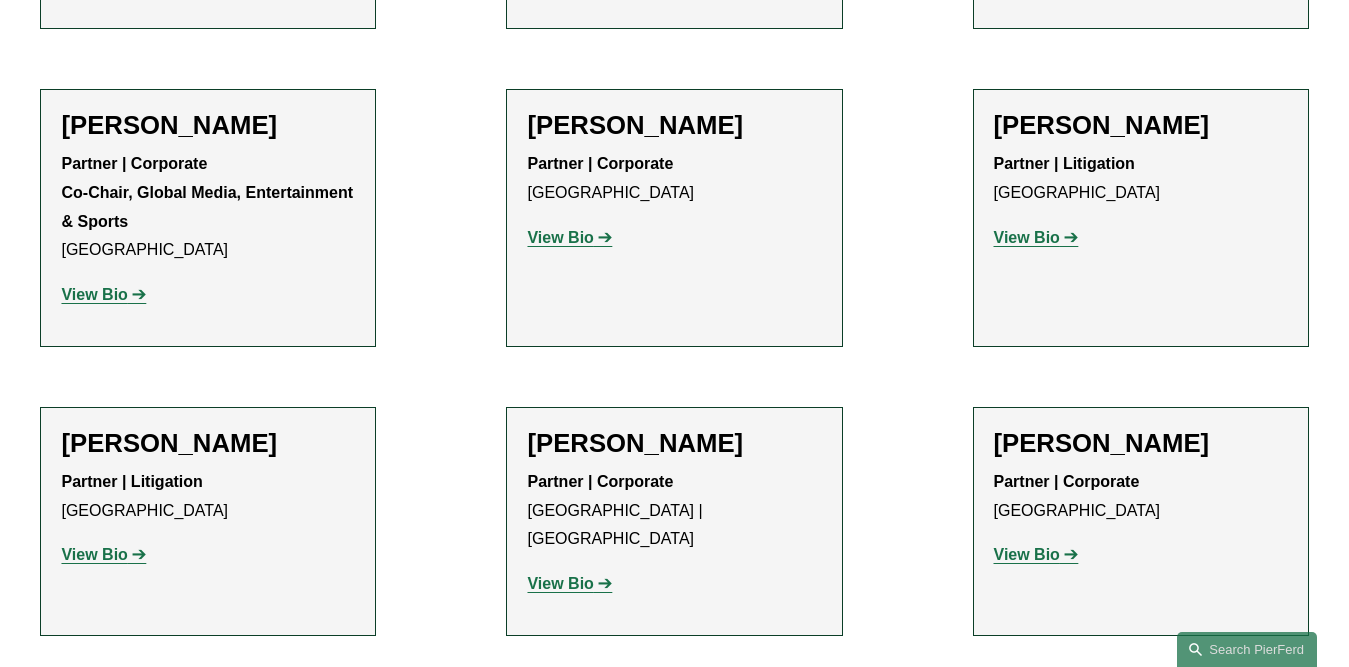 click on "Filter Location Atlanta Atlanta All Atlanta Austin Boston Charlotte Chicago Cincinnati Cleveland Columbus Dallas Denver Detroit Houston London Los Angeles Miami New York Northern Virginia Palo Alto Philadelphia Phoenix Princeton Seattle Tampa Washington, D.C. Wilmington Department All Corporate Employment, Labor, and Benefits Intellectual Property Litigation Practice All Antitrust Counseling Appellate Arbitration and Mediation Banking and Financial Services Bankruptcy, Financial Restructuring, and Reorganization Broker-Dealer Regulation Cannabis, Hemp & CBD Capital Markets Civil Pretrial and Trial Services Class Action Defense Commercial Litigation Commercial Transactions Commodities, Futures & Derivatives Communications & Media Condemnation and Eminent Domain Construction and Design Professional Copyrights Cyber, Privacy & Technology Education Emerging Companies Employment and Labor Energy Energy, Gas, and Oil Law Entertainment Environmental, Health, and Safety Environmental, Social & Governance (ESG) FDA 27" 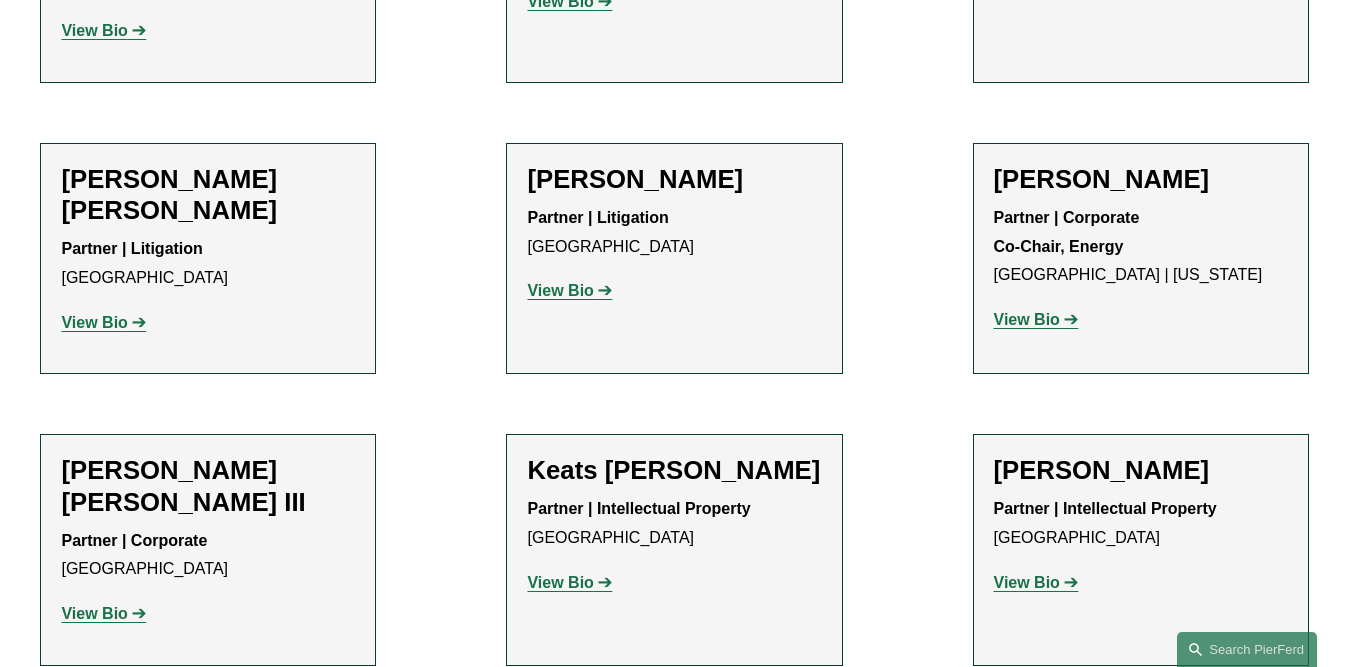 scroll, scrollTop: 2130, scrollLeft: 0, axis: vertical 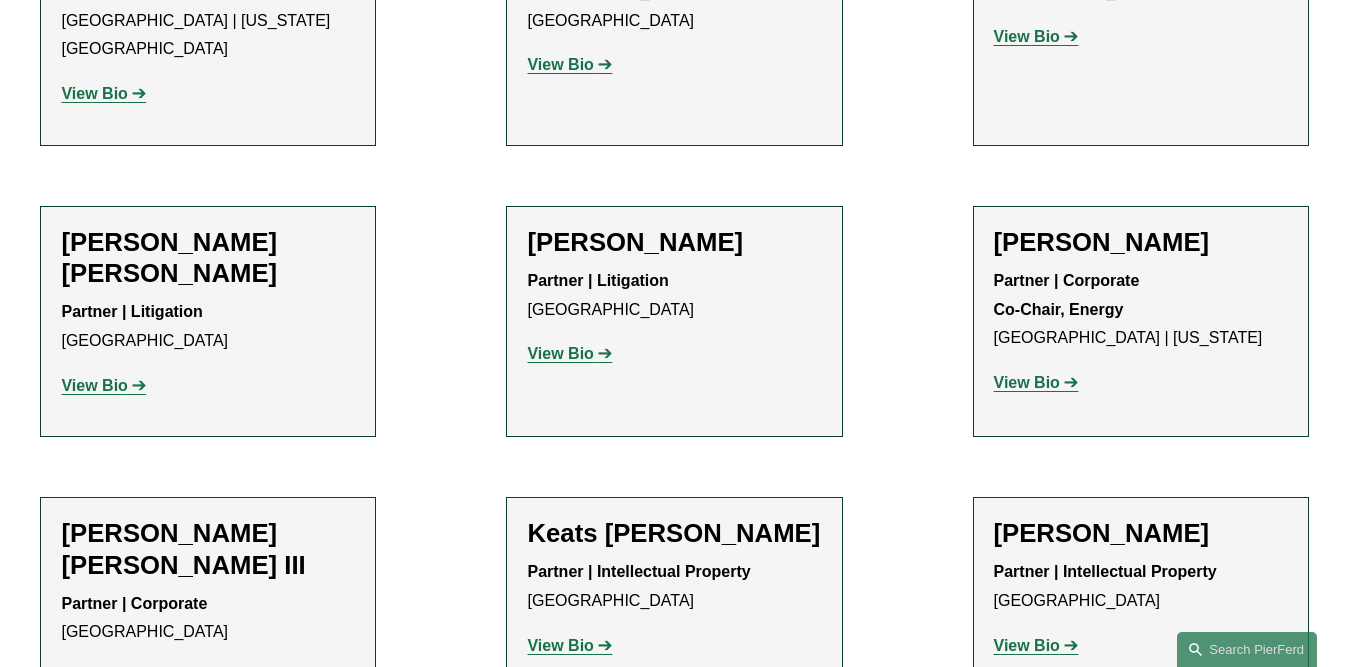 click on "Filter Location Atlanta Atlanta All Atlanta Austin Boston Charlotte Chicago Cincinnati Cleveland Columbus Dallas Denver Detroit Houston London Los Angeles Miami New York Northern Virginia Palo Alto Philadelphia Phoenix Princeton Seattle Tampa Washington, D.C. Wilmington Department All Corporate Employment, Labor, and Benefits Intellectual Property Litigation Practice All Antitrust Counseling Appellate Arbitration and Mediation Banking and Financial Services Bankruptcy, Financial Restructuring, and Reorganization Broker-Dealer Regulation Cannabis, Hemp & CBD Capital Markets Civil Pretrial and Trial Services Class Action Defense Commercial Litigation Commercial Transactions Commodities, Futures & Derivatives Communications & Media Condemnation and Eminent Domain Construction and Design Professional Copyrights Cyber, Privacy & Technology Education Emerging Companies Employment and Labor Energy Energy, Gas, and Oil Law Entertainment Environmental, Health, and Safety Environmental, Social & Governance (ESG) FDA 27" 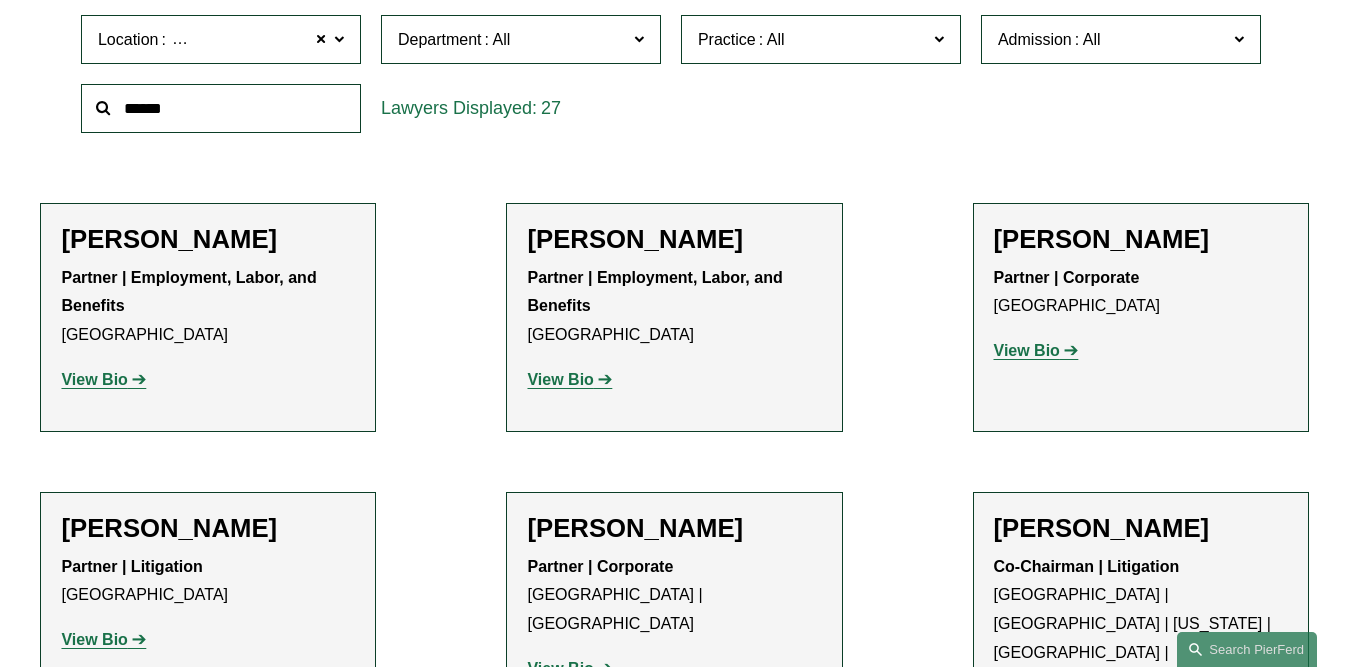 scroll, scrollTop: 430, scrollLeft: 0, axis: vertical 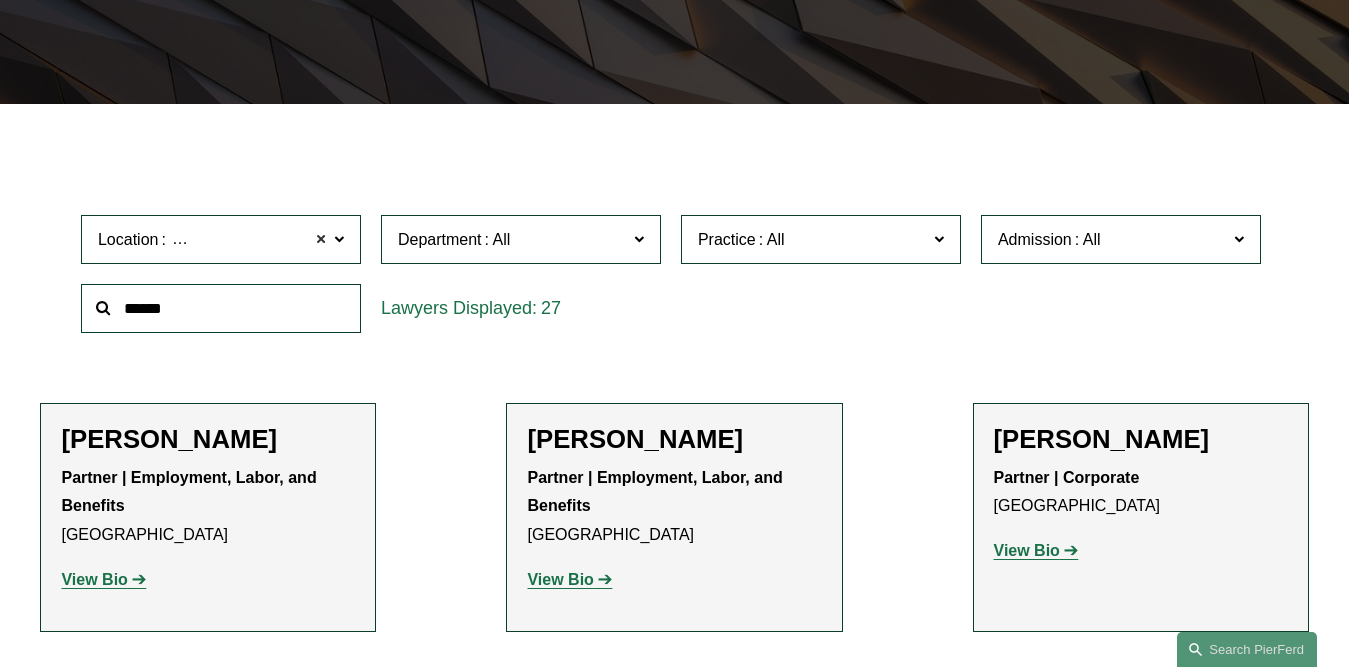 click 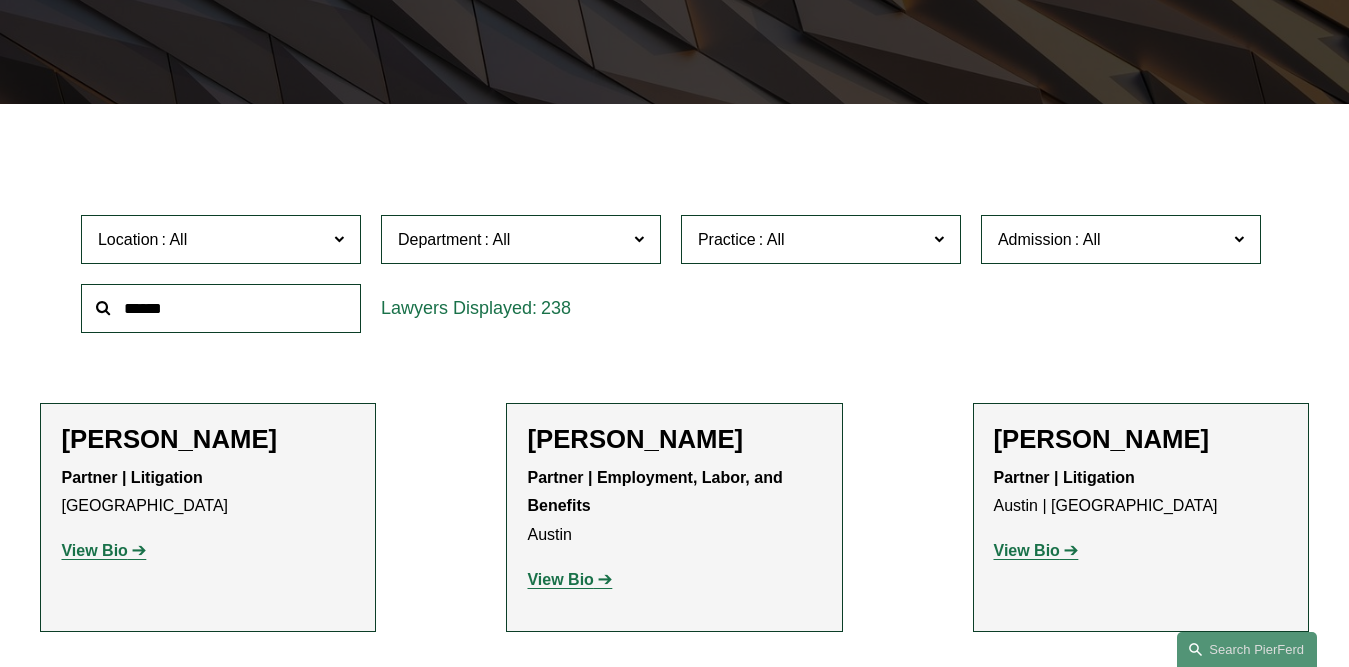 scroll, scrollTop: 430, scrollLeft: 0, axis: vertical 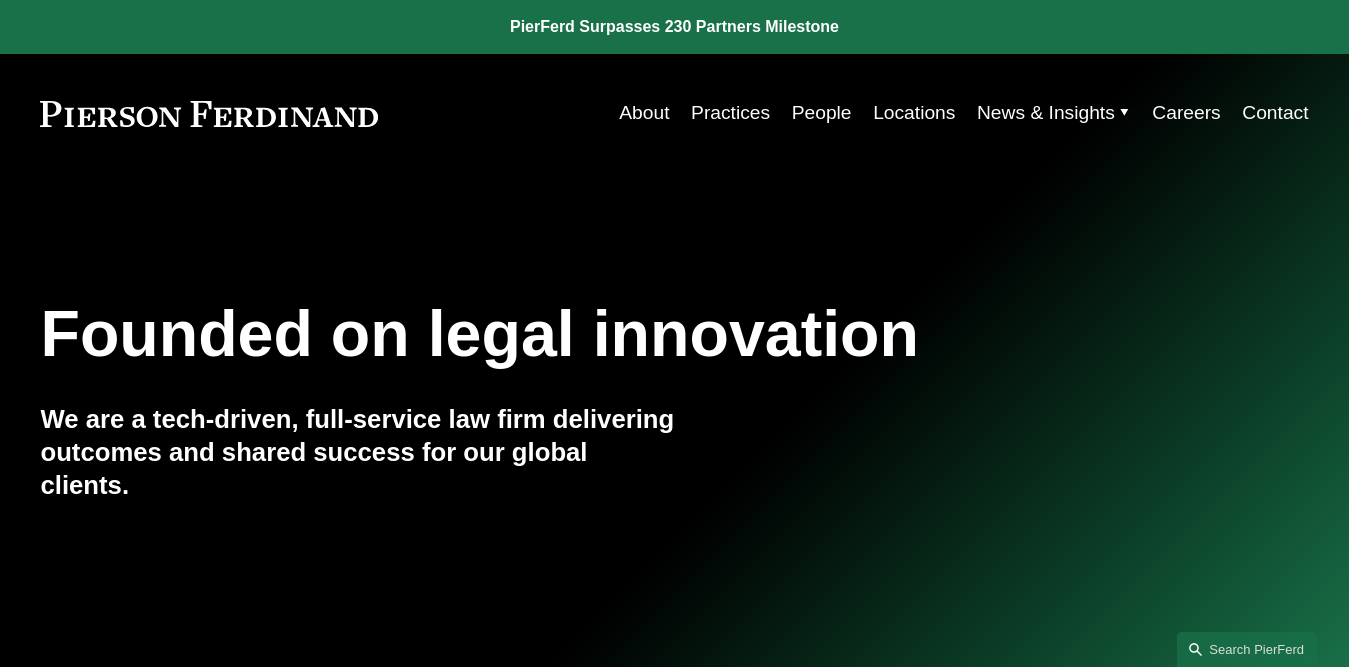 click on "People" at bounding box center (822, 113) 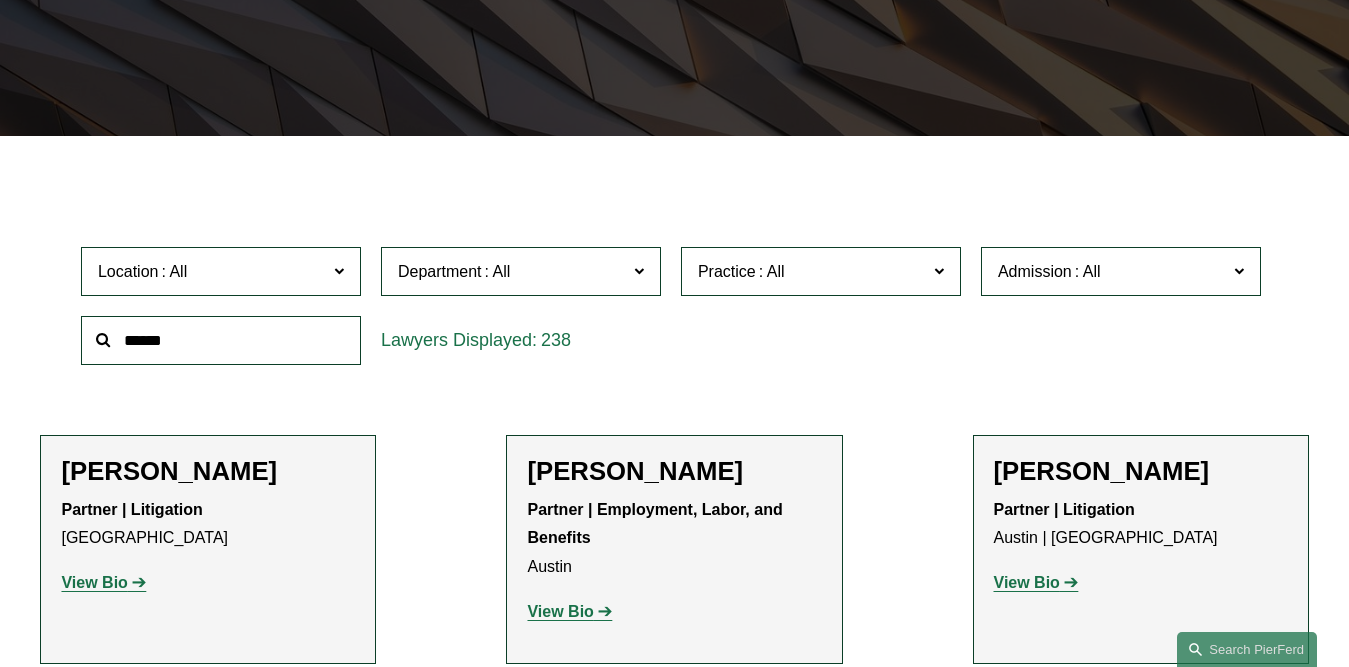 scroll, scrollTop: 400, scrollLeft: 0, axis: vertical 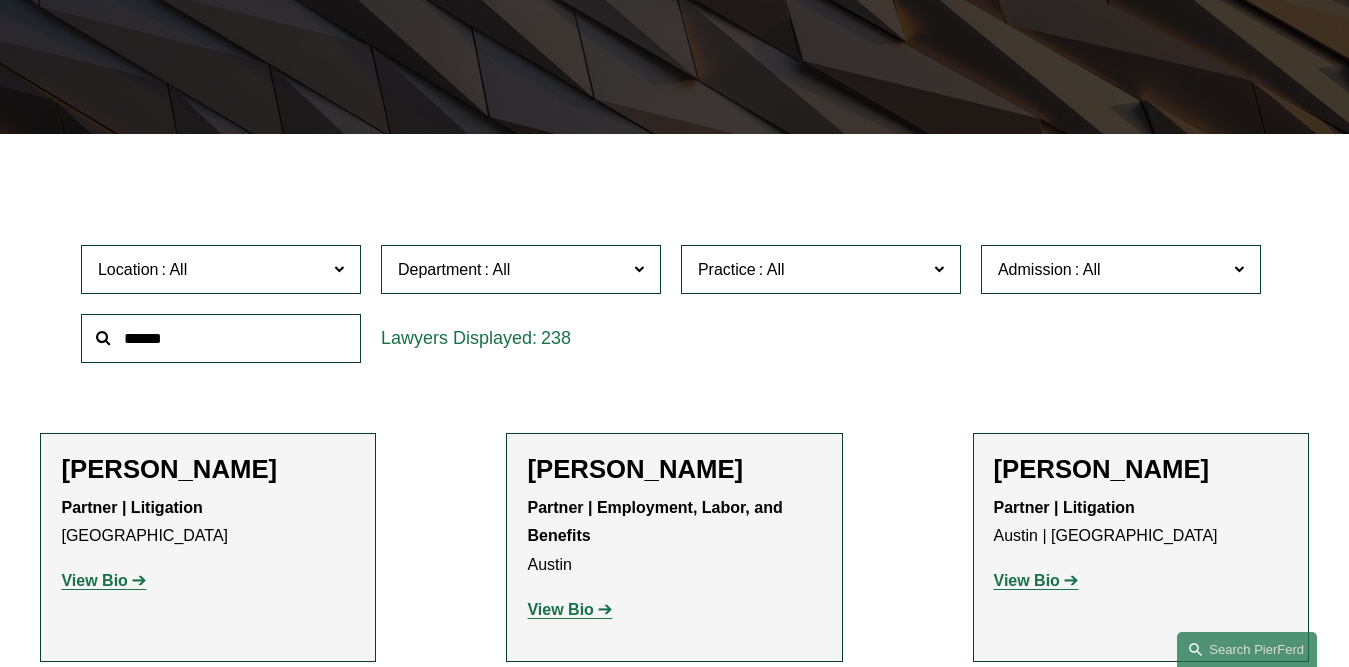 click on "Location" 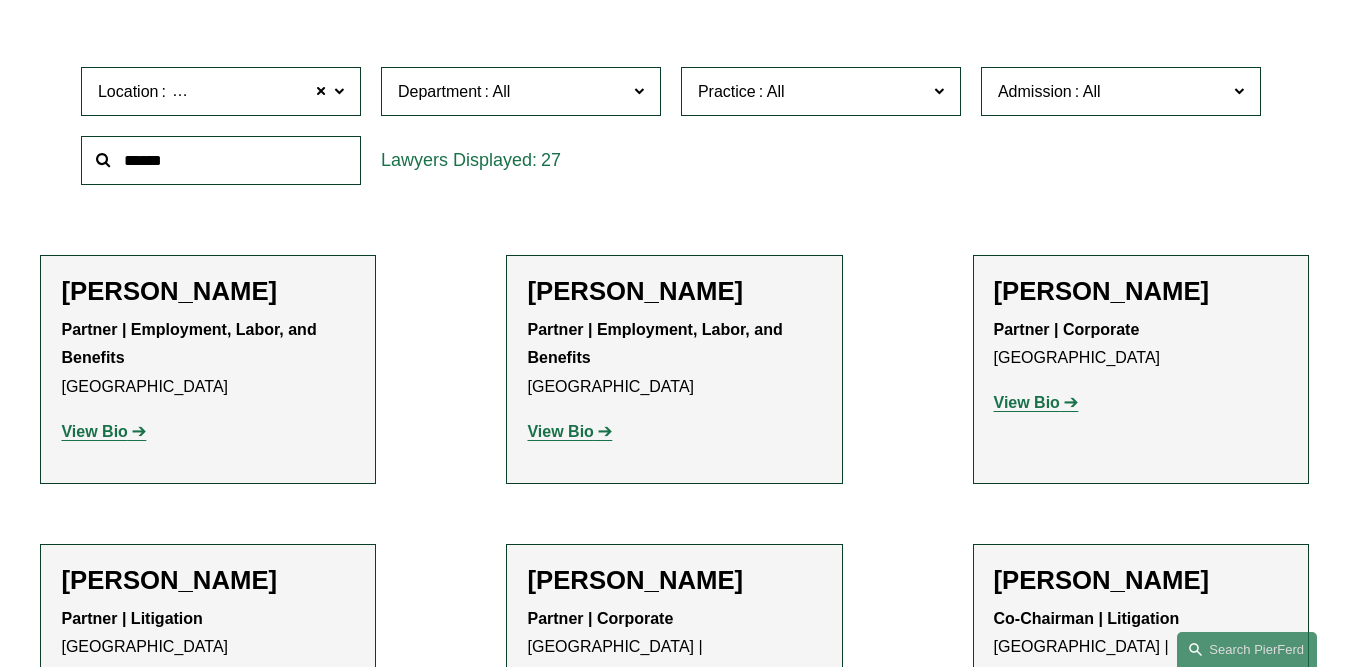 scroll, scrollTop: 600, scrollLeft: 0, axis: vertical 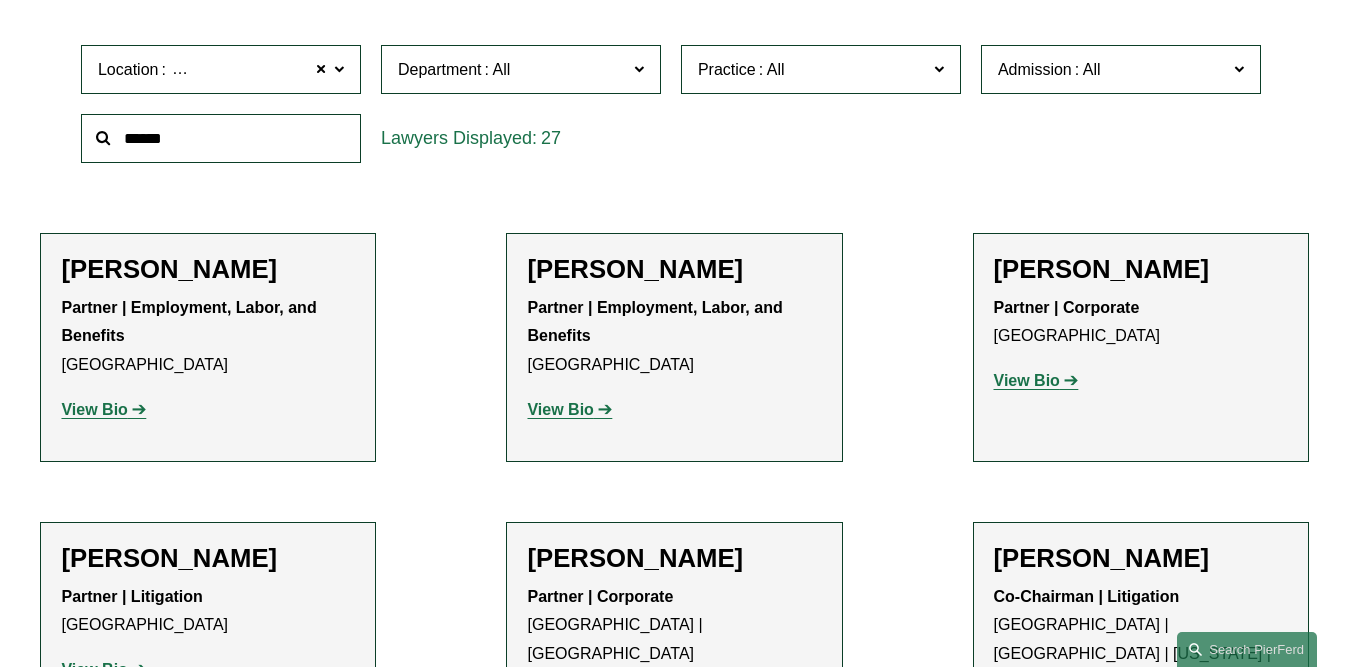 drag, startPoint x: 159, startPoint y: 316, endPoint x: 0, endPoint y: 316, distance: 159 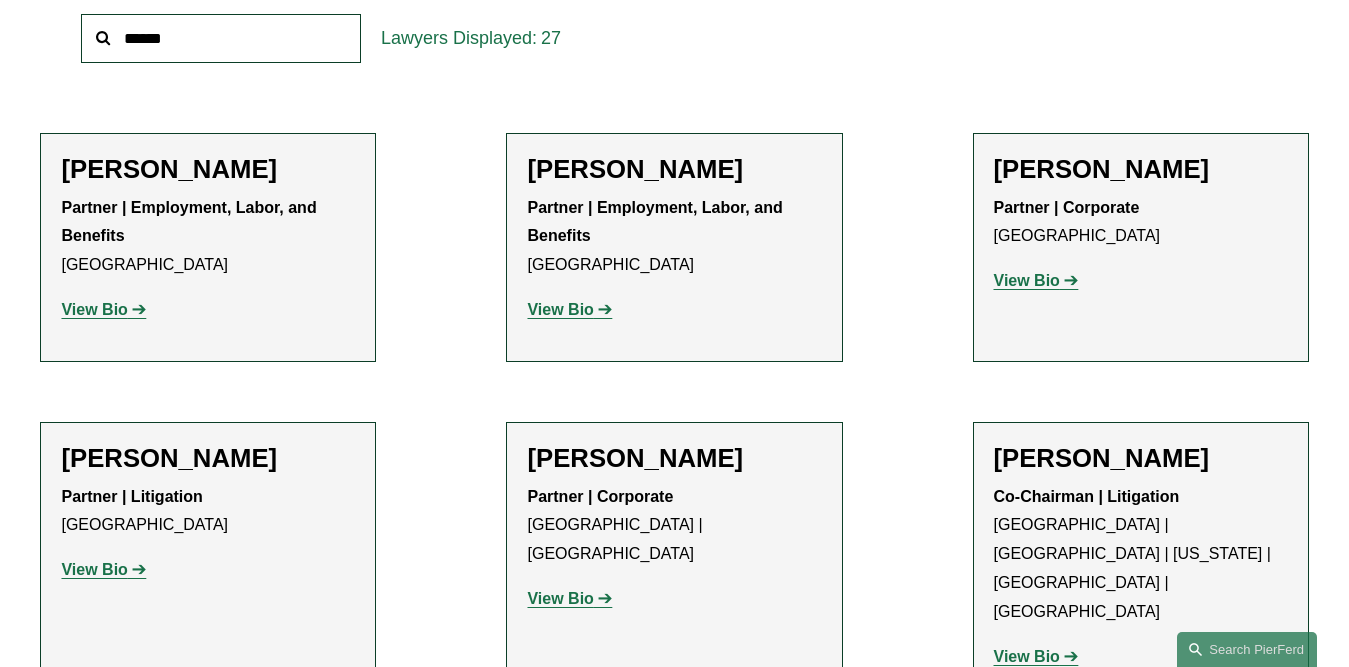 drag, startPoint x: 562, startPoint y: 305, endPoint x: 411, endPoint y: 312, distance: 151.16217 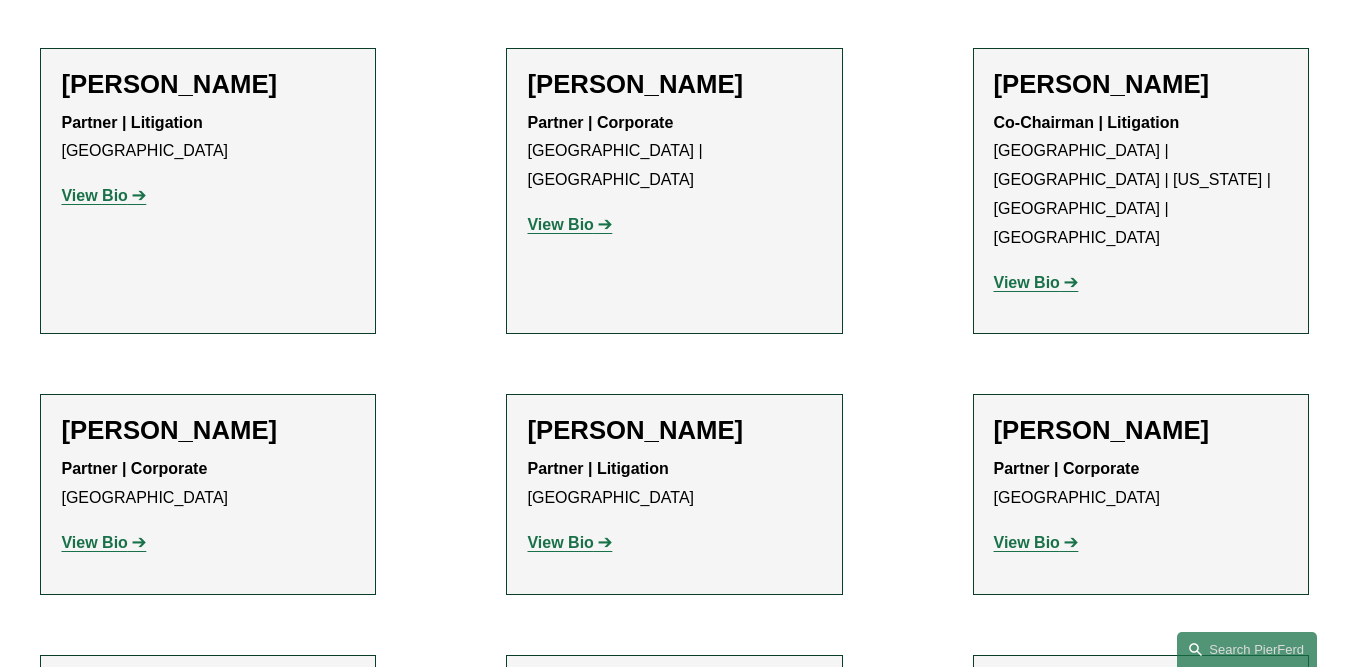 scroll, scrollTop: 1100, scrollLeft: 0, axis: vertical 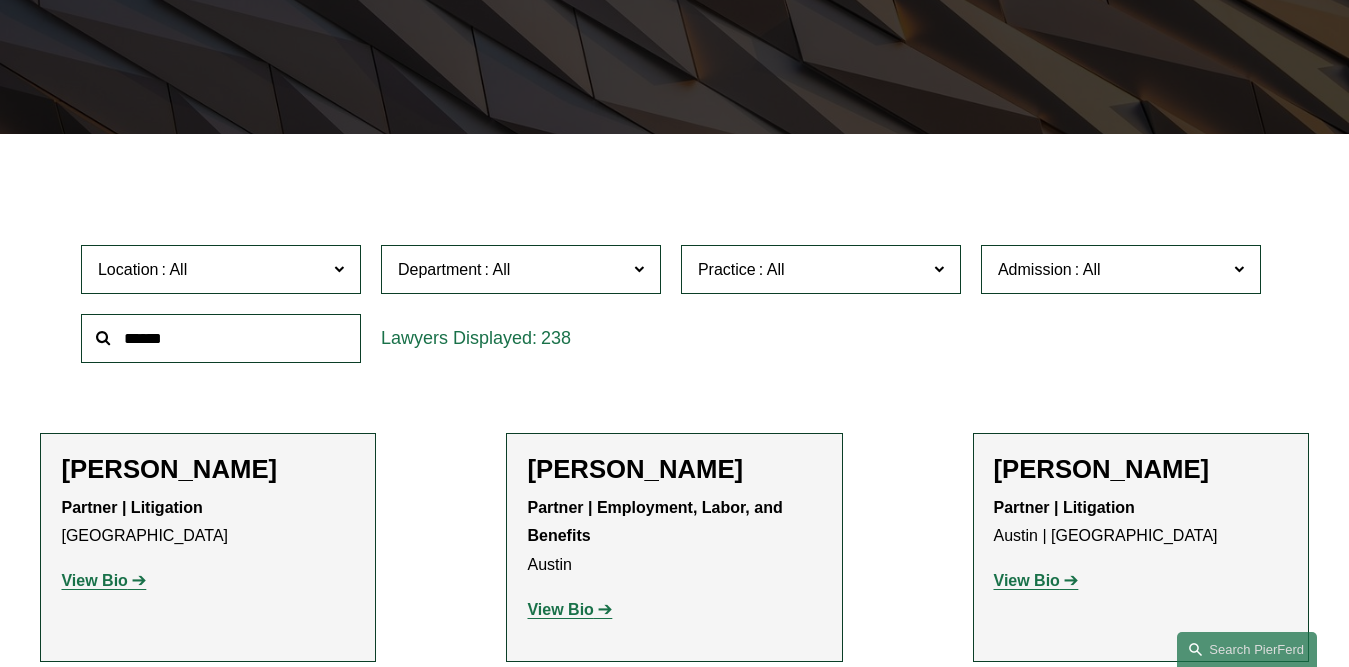 click on "Location" 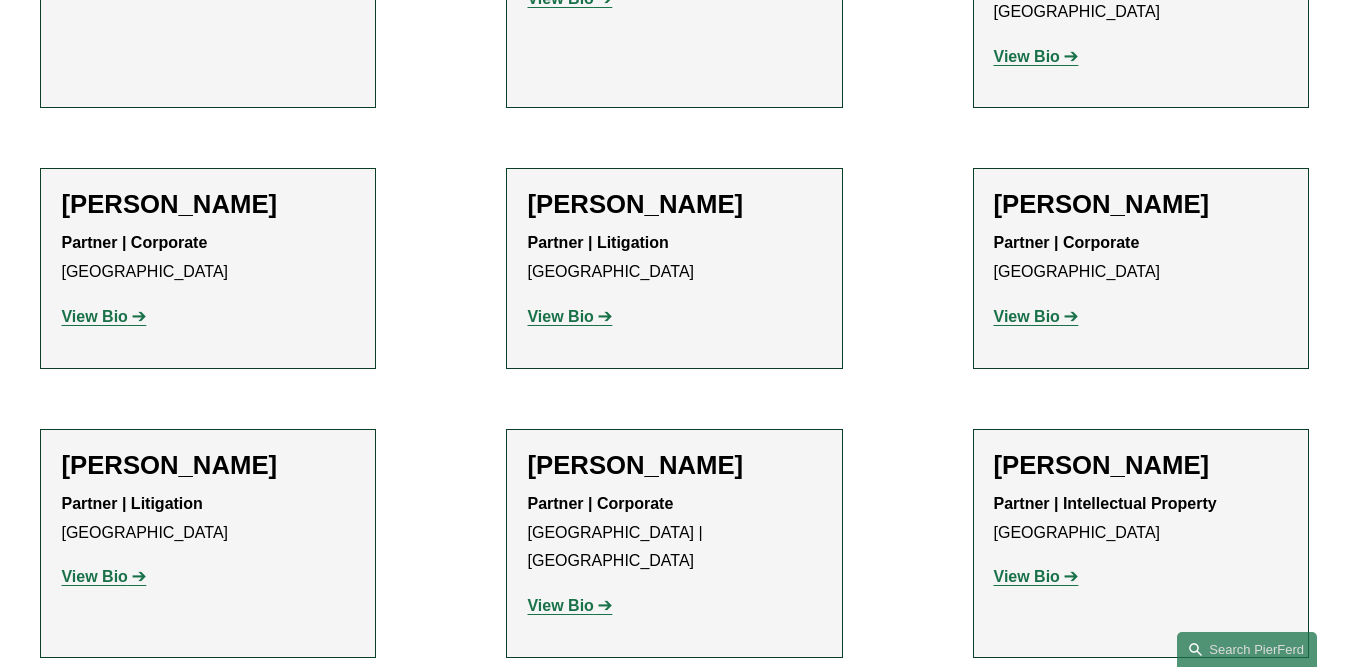 scroll, scrollTop: 1400, scrollLeft: 0, axis: vertical 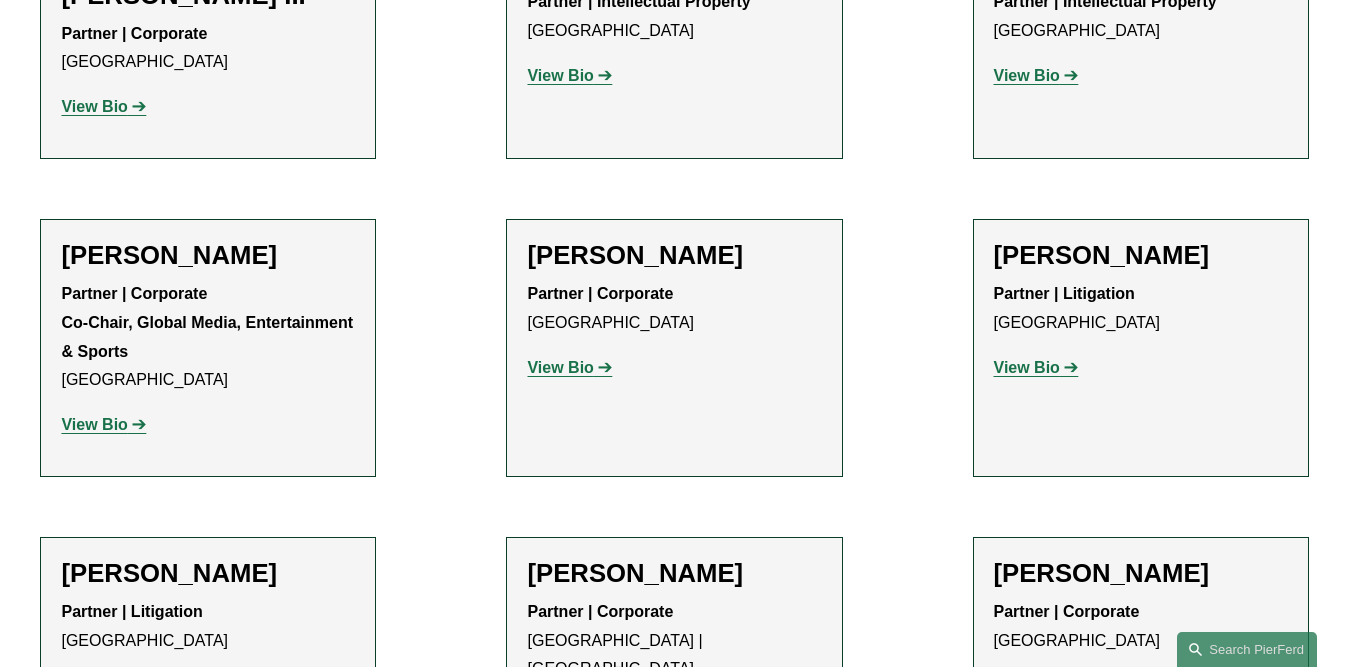 drag, startPoint x: 597, startPoint y: 213, endPoint x: 570, endPoint y: 222, distance: 28.460499 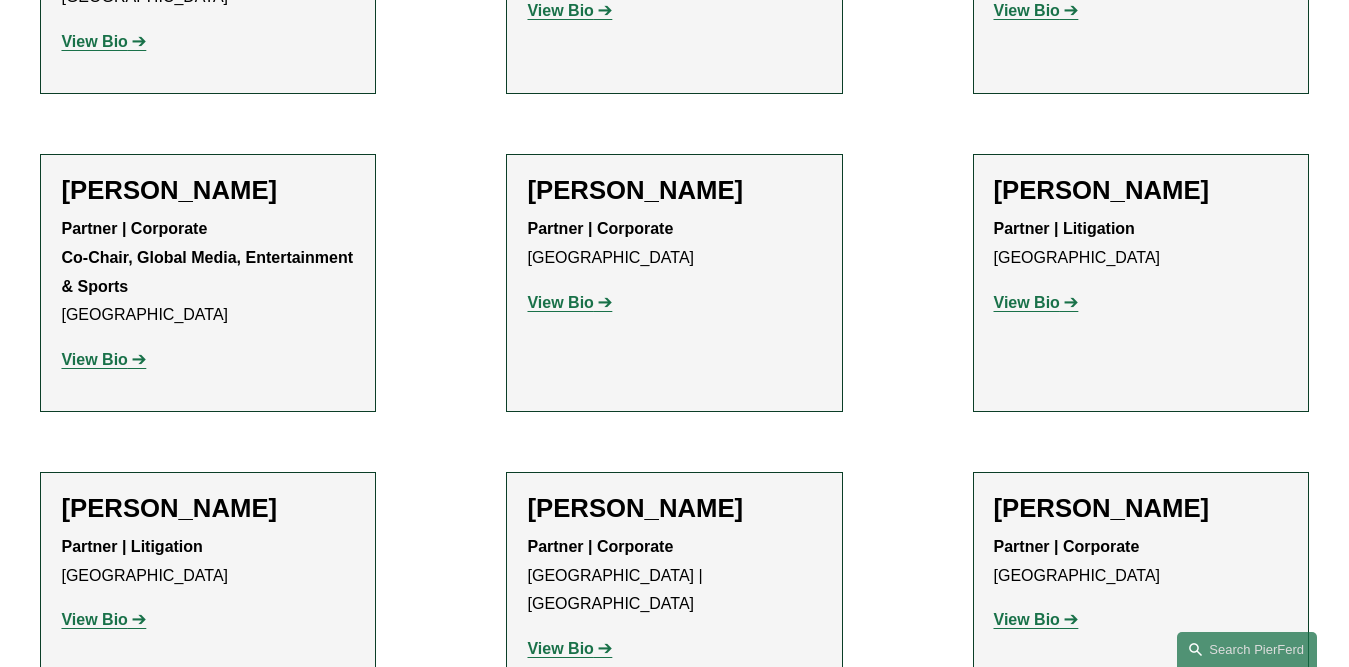 scroll, scrollTop: 2900, scrollLeft: 0, axis: vertical 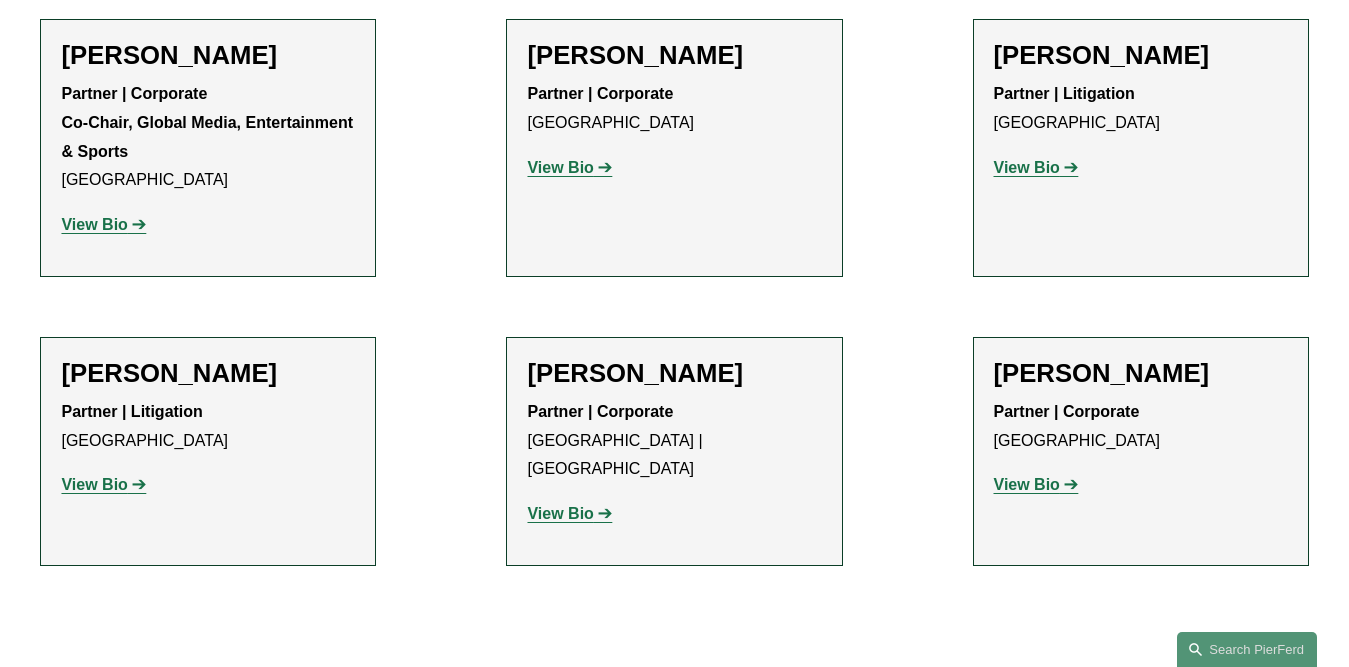 click on "Filter Location Atlanta Atlanta All Atlanta Austin Boston Charlotte Chicago Cincinnati Cleveland Columbus Dallas Denver Detroit Houston London Los Angeles Miami New York Northern Virginia Palo Alto Philadelphia Phoenix Princeton Seattle Tampa Washington, D.C. Wilmington Department All Corporate Employment, Labor, and Benefits Intellectual Property Litigation Practice All Antitrust Counseling Appellate Arbitration and Mediation Banking and Financial Services Bankruptcy, Financial Restructuring, and Reorganization Broker-Dealer Regulation Cannabis, Hemp & CBD Capital Markets Civil Pretrial and Trial Services Class Action Defense Commercial Litigation Commercial Transactions Commodities, Futures & Derivatives Communications & Media Condemnation and Eminent Domain Construction and Design Professional Copyrights Cyber, Privacy & Technology Education Emerging Companies Employment and Labor Energy Energy, Gas, and Oil Law Entertainment FDA Franchising Opinions" at bounding box center [674, -836] 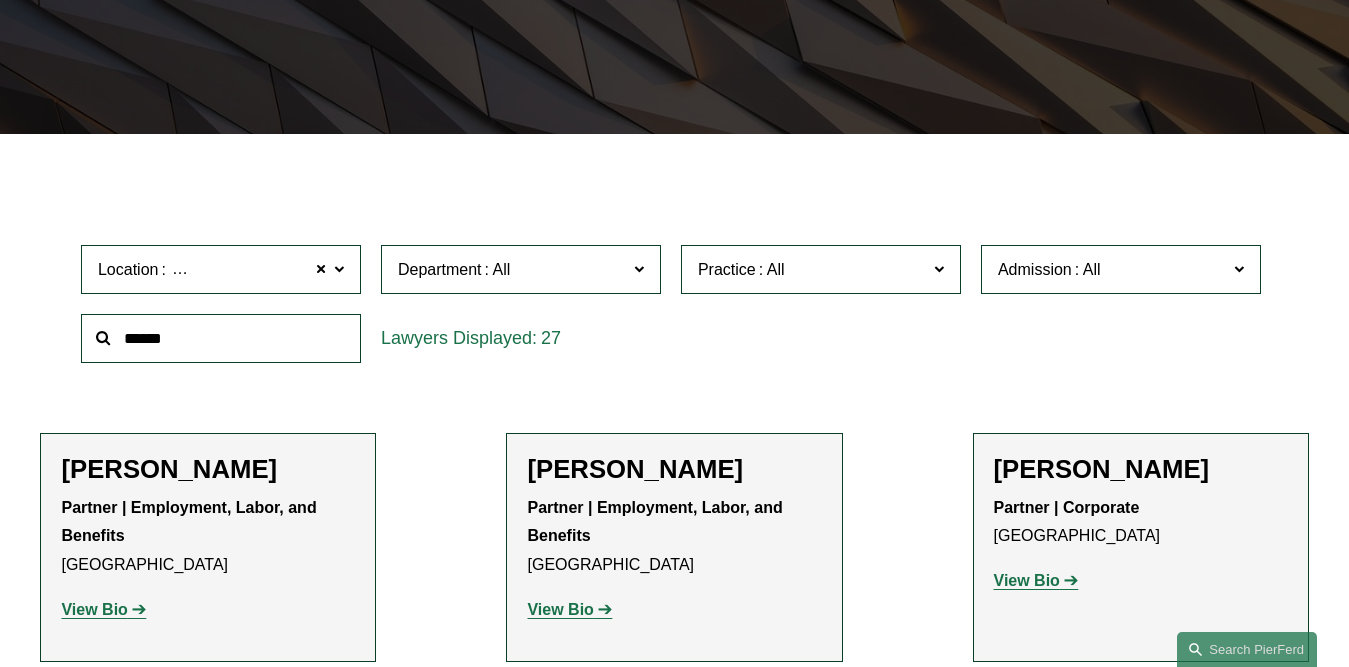 scroll, scrollTop: 500, scrollLeft: 0, axis: vertical 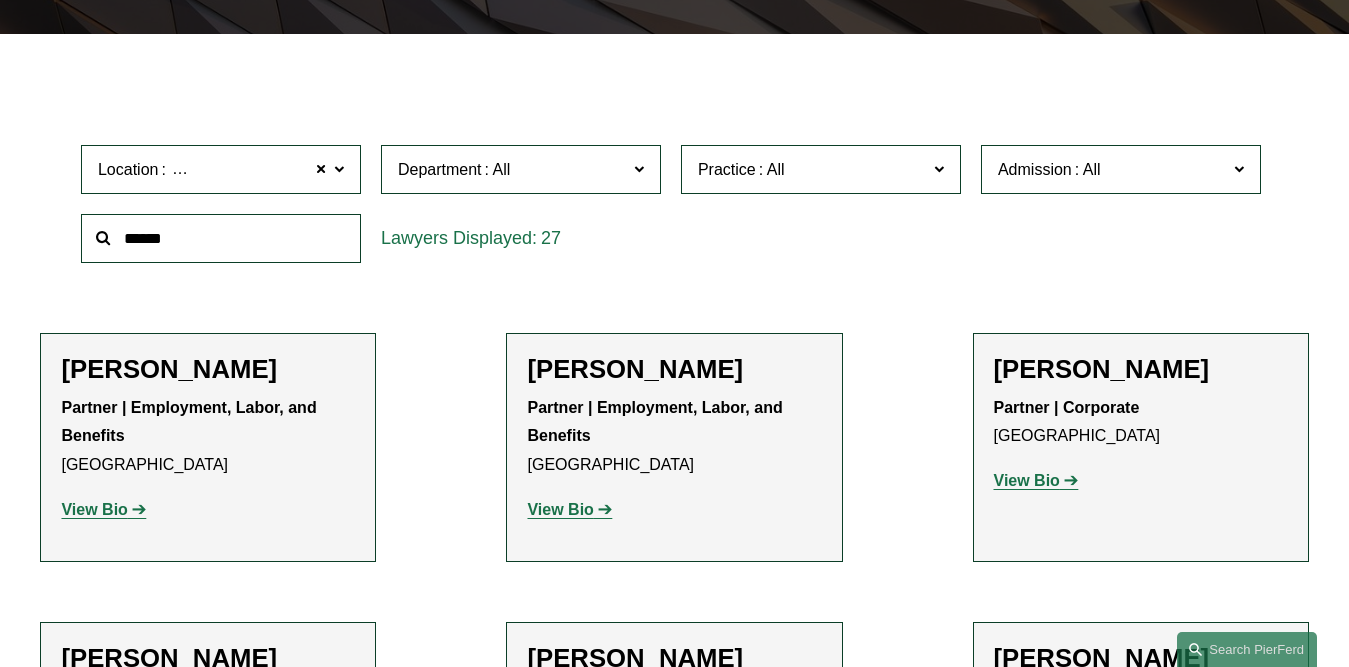 click 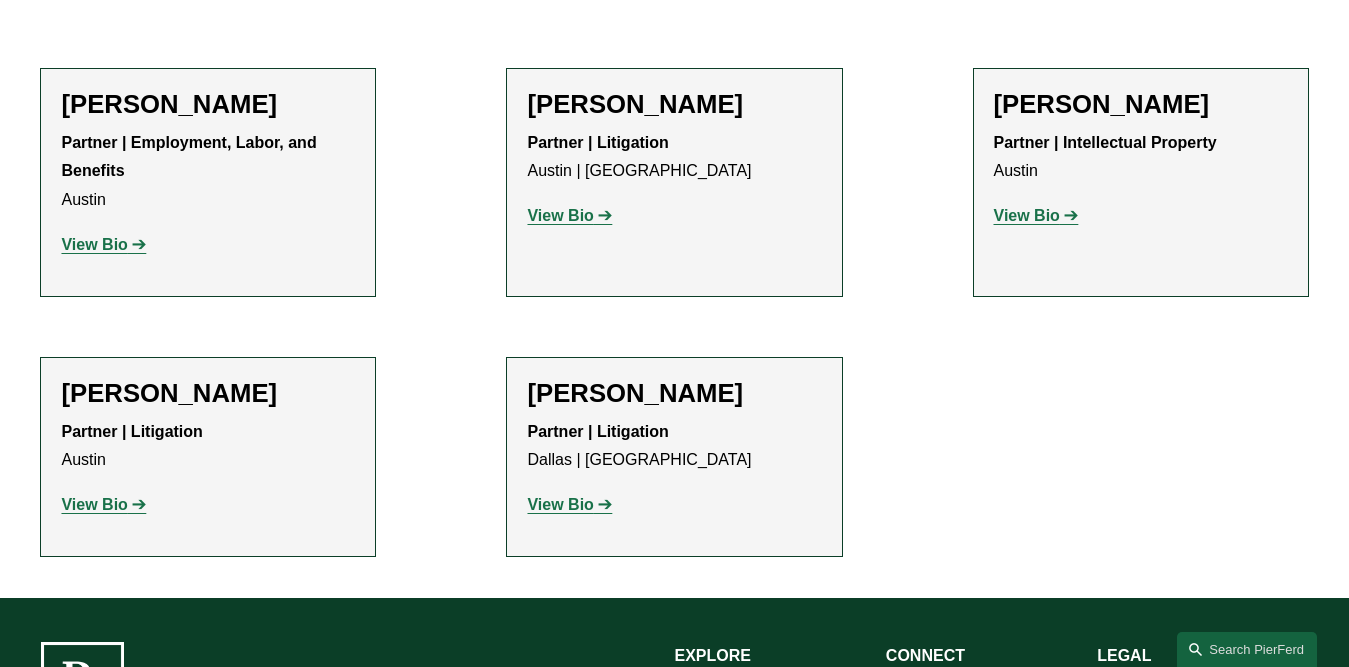 scroll, scrollTop: 830, scrollLeft: 0, axis: vertical 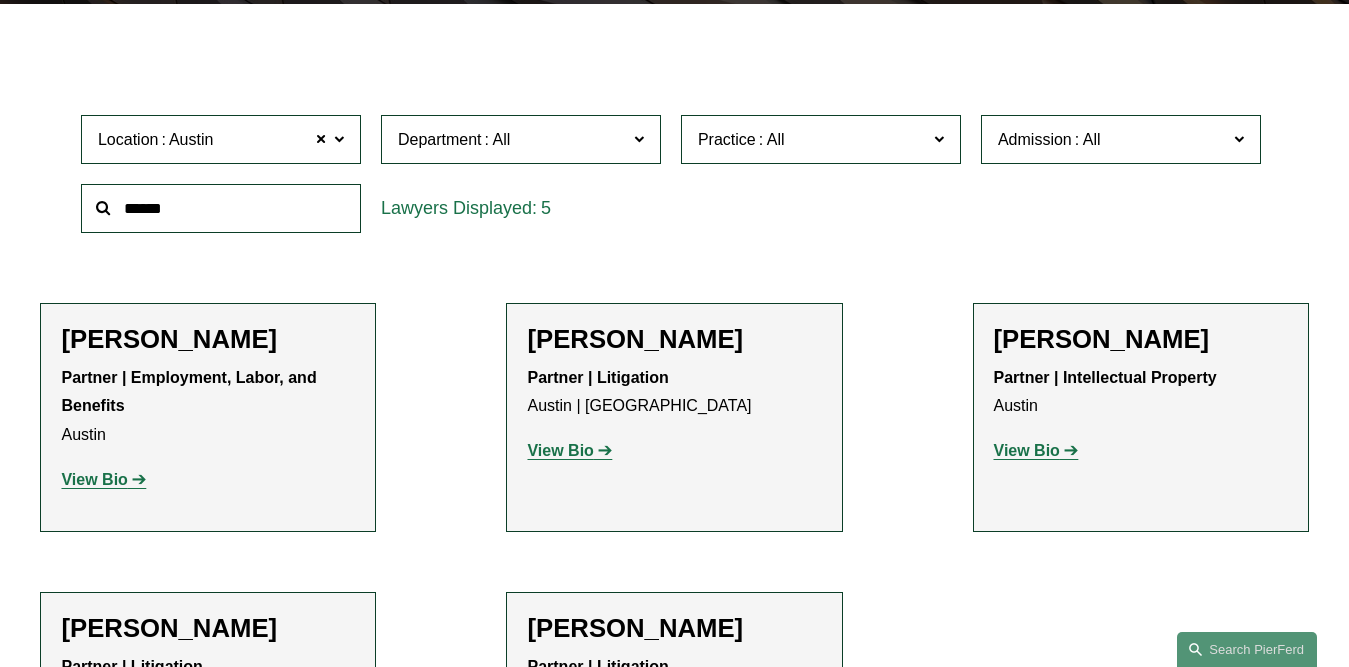 click 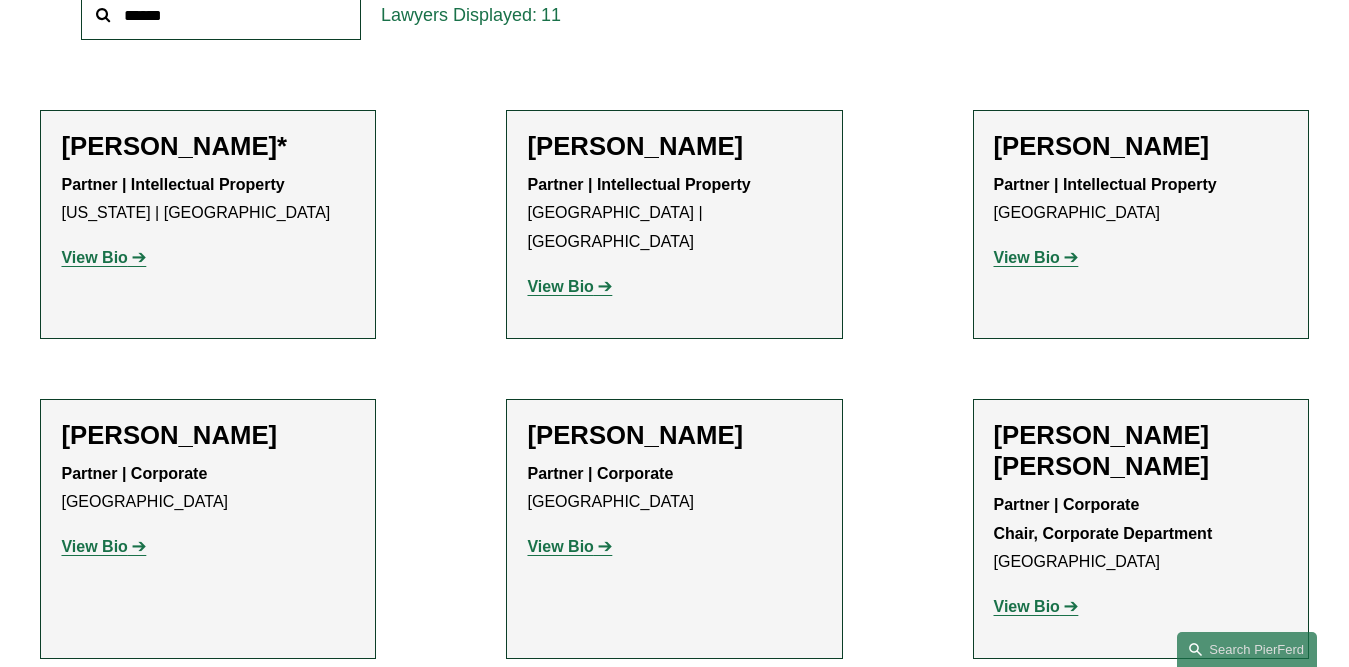 scroll, scrollTop: 730, scrollLeft: 0, axis: vertical 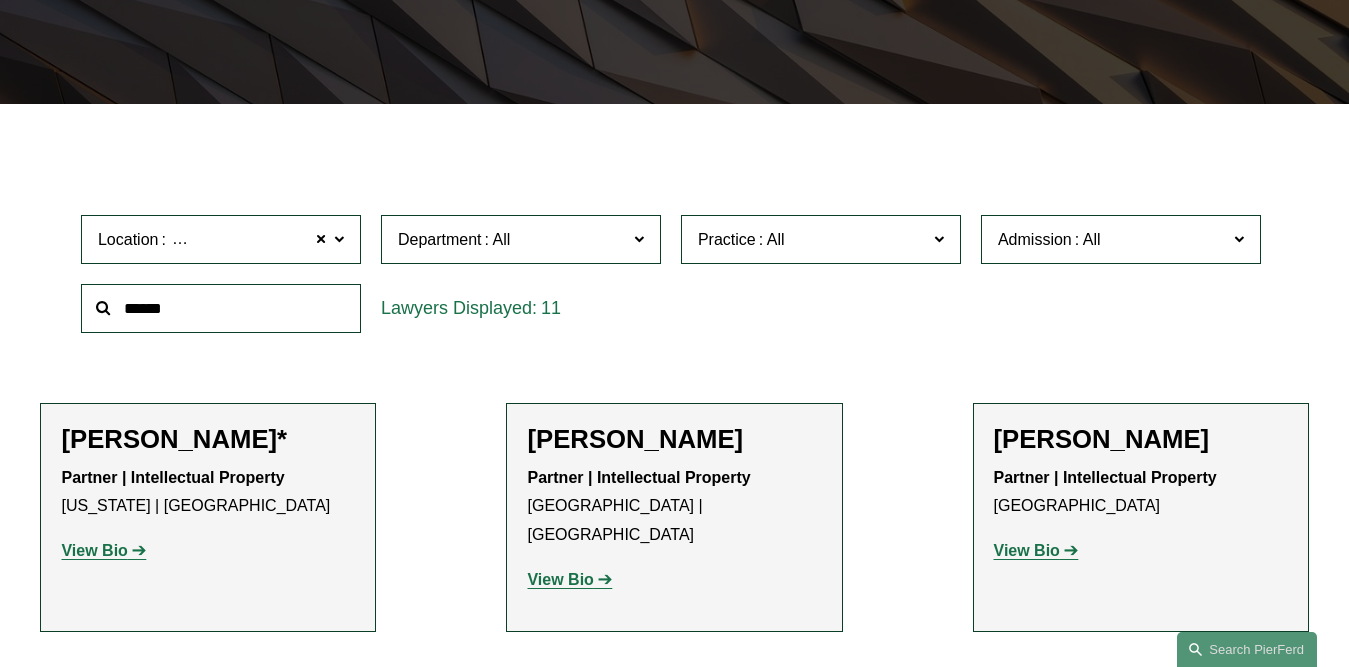 click on "Location Boston" 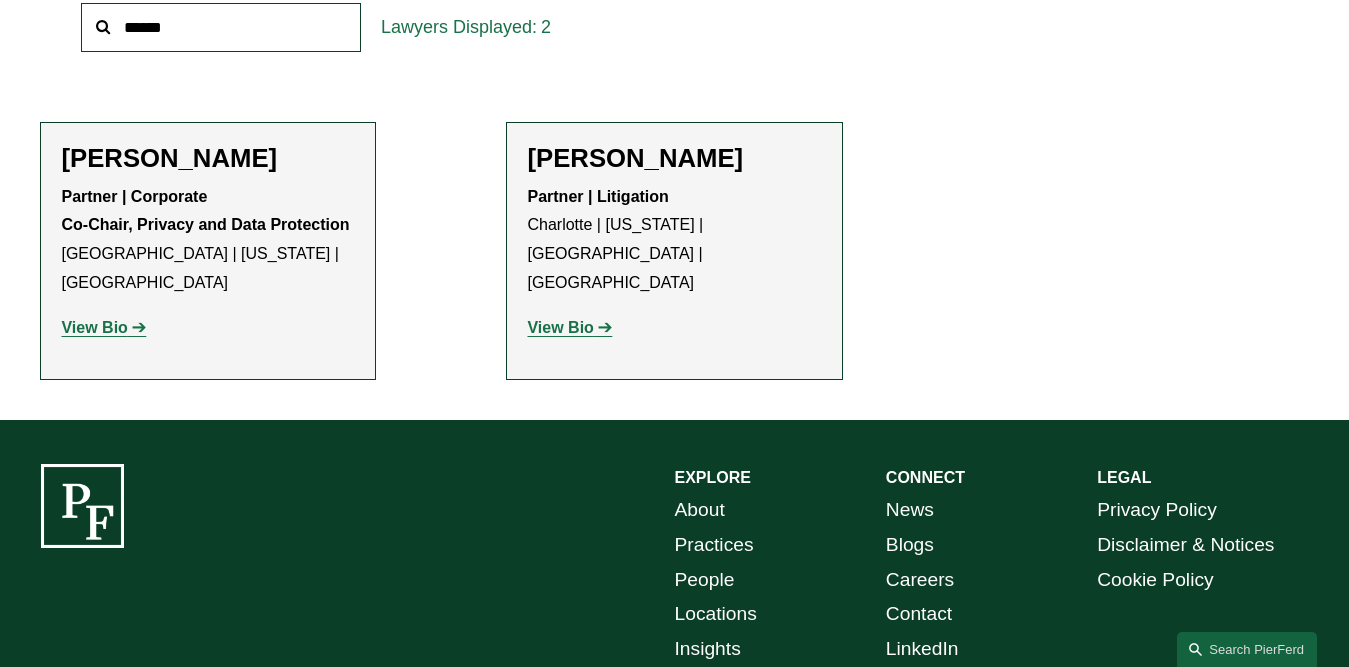scroll, scrollTop: 730, scrollLeft: 0, axis: vertical 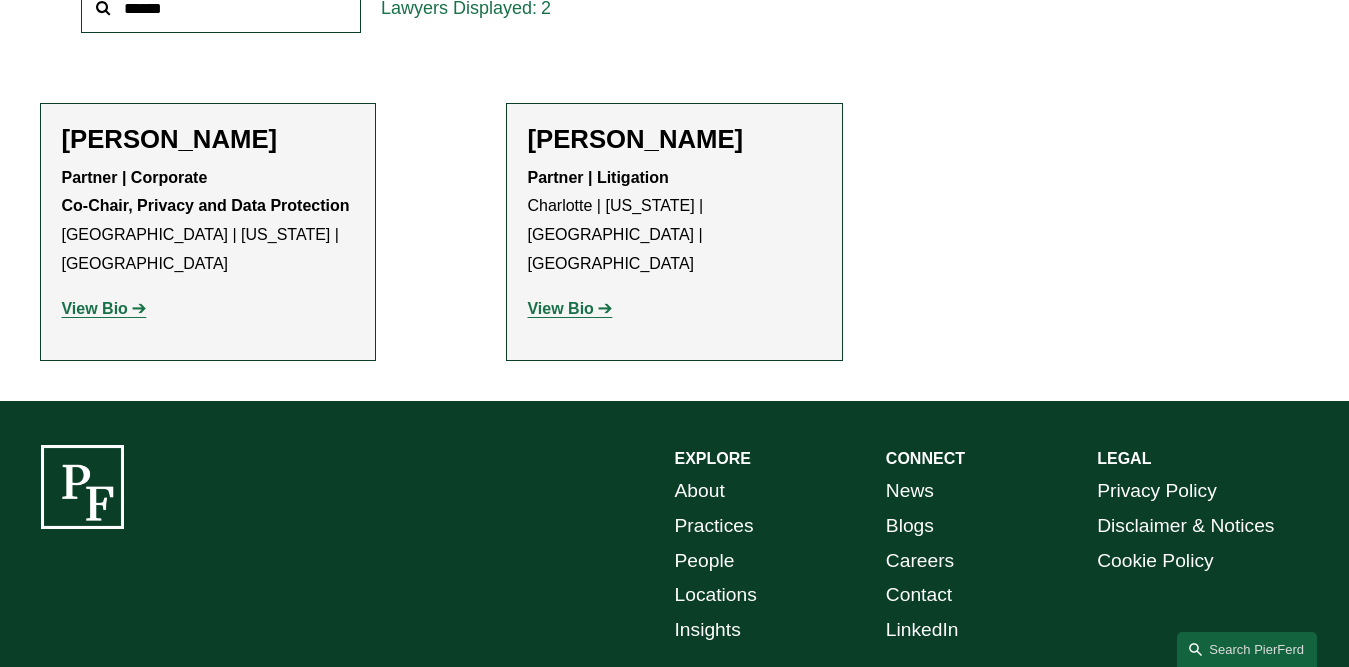 drag, startPoint x: 118, startPoint y: 275, endPoint x: 74, endPoint y: 283, distance: 44.72136 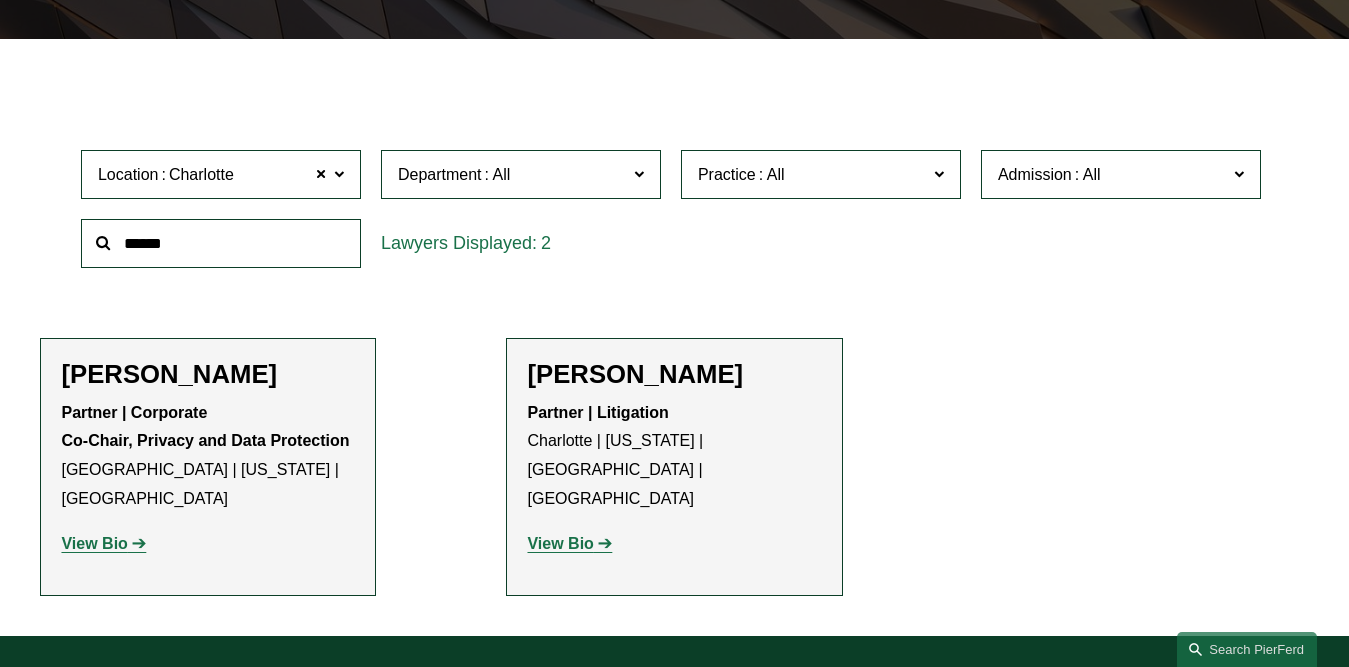 scroll, scrollTop: 530, scrollLeft: 0, axis: vertical 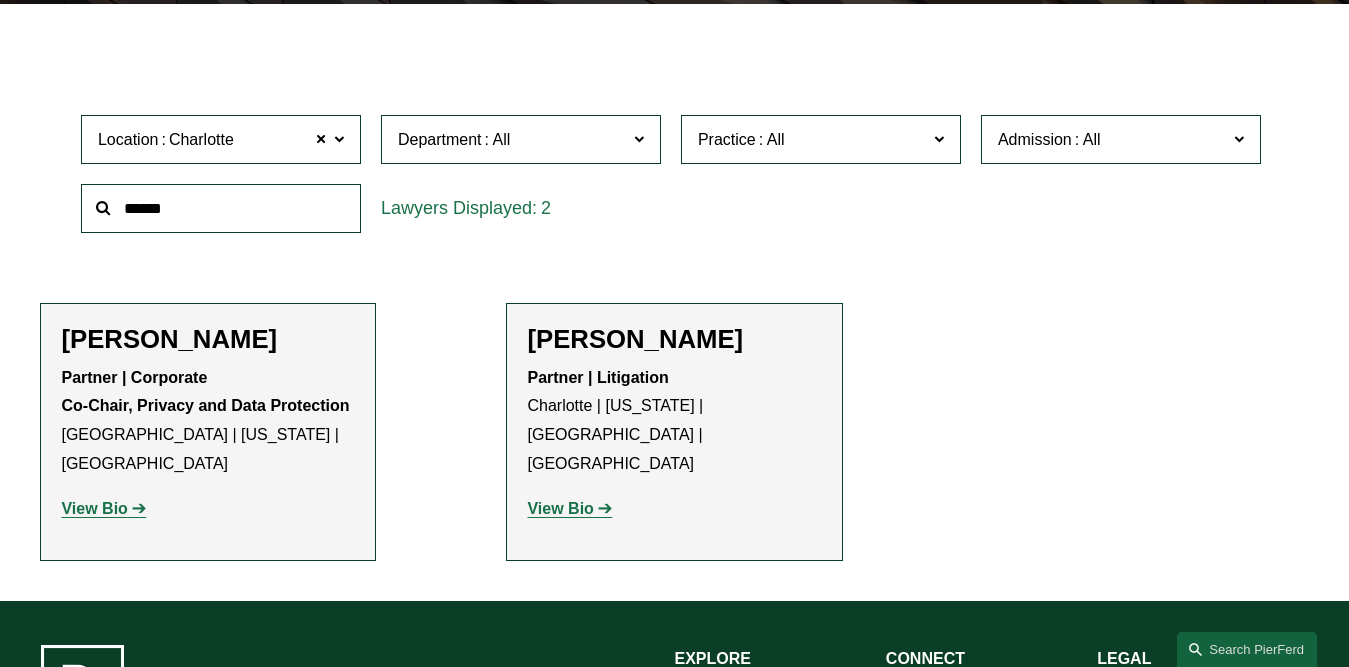 click 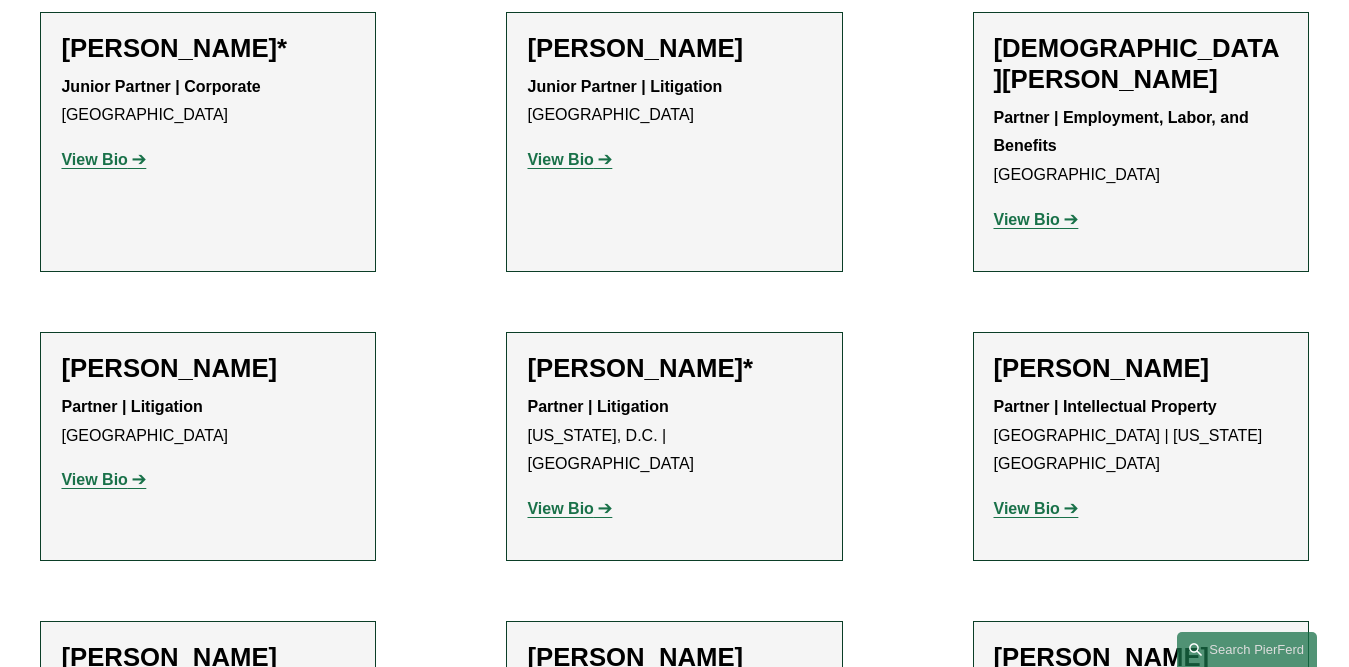 scroll, scrollTop: 830, scrollLeft: 0, axis: vertical 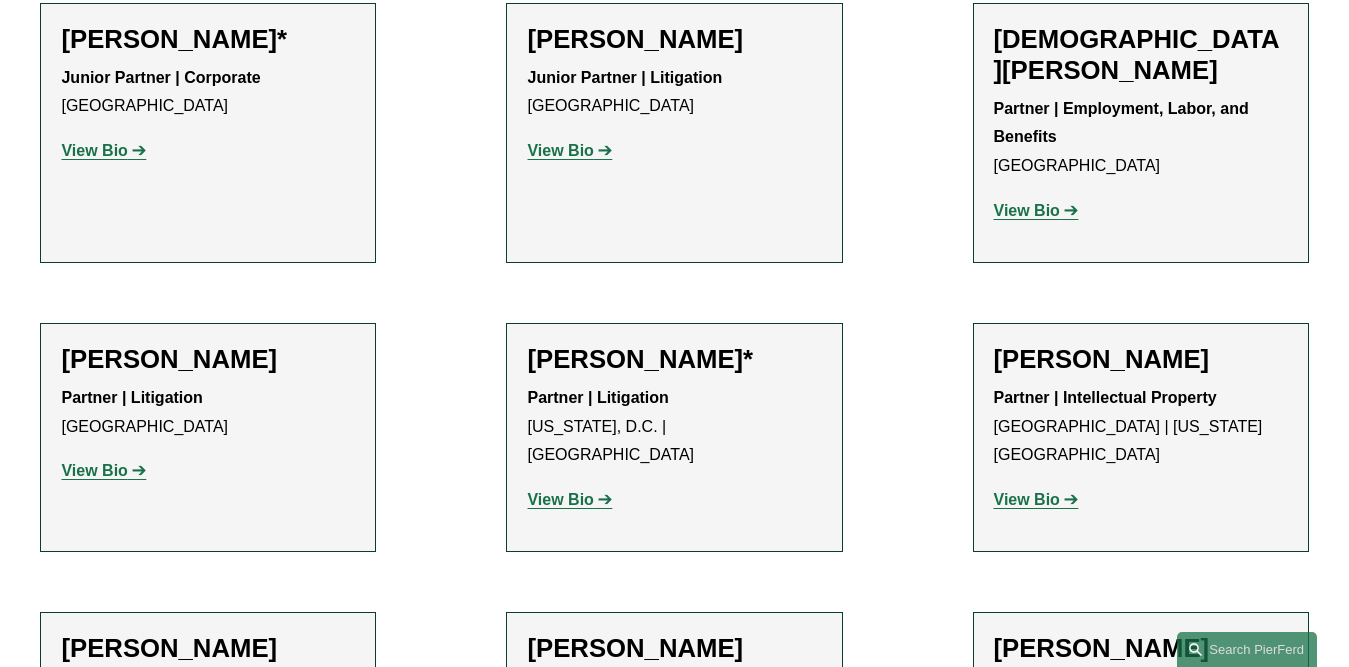 drag, startPoint x: 120, startPoint y: 144, endPoint x: 97, endPoint y: 154, distance: 25.079872 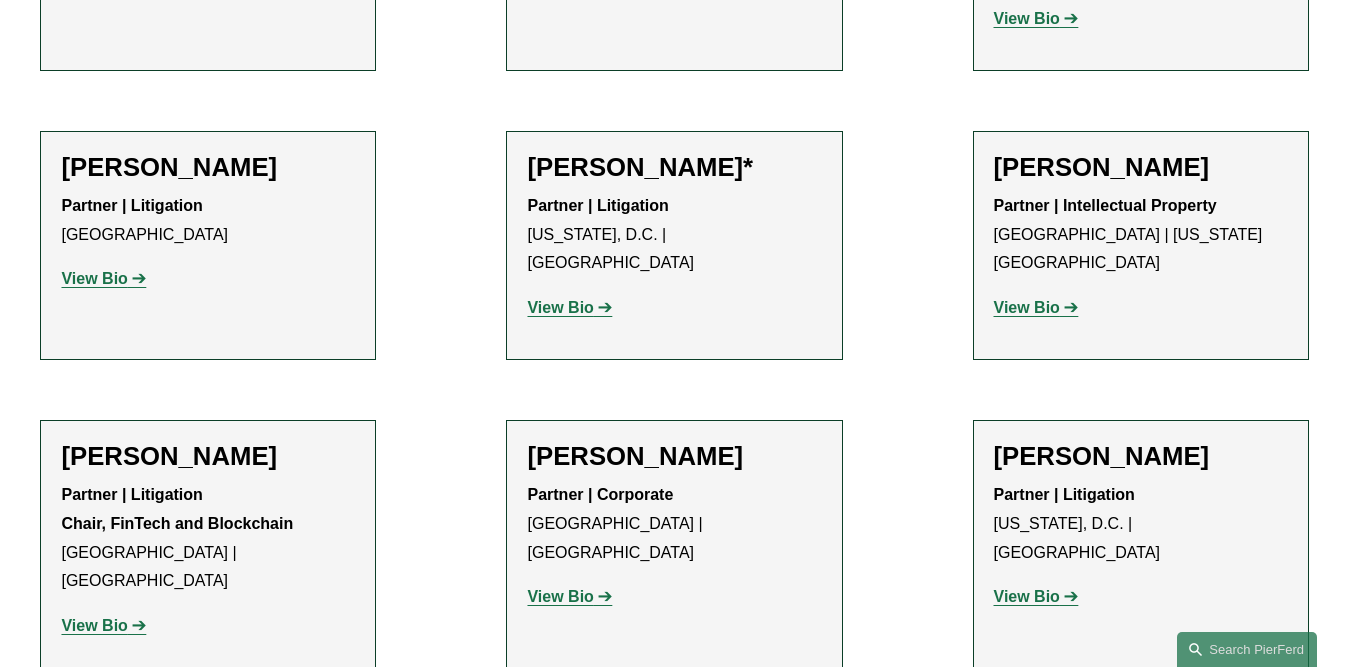 scroll, scrollTop: 1030, scrollLeft: 0, axis: vertical 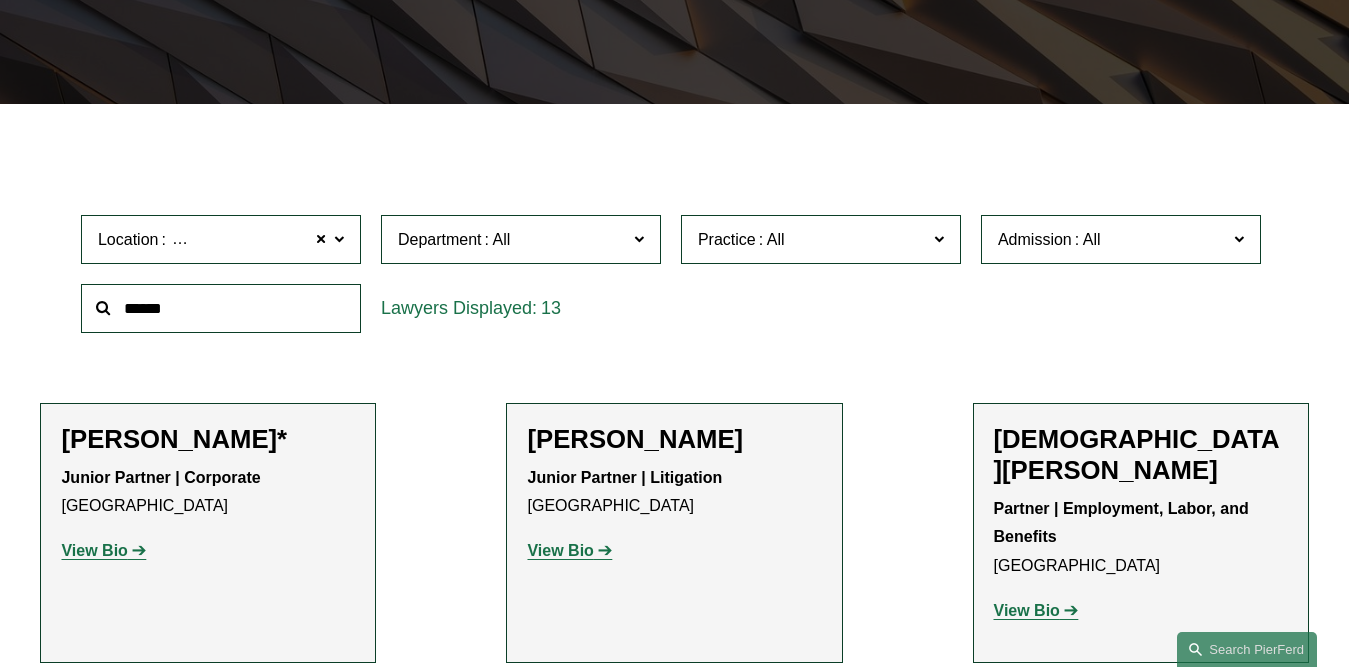click on "Location Chicago" 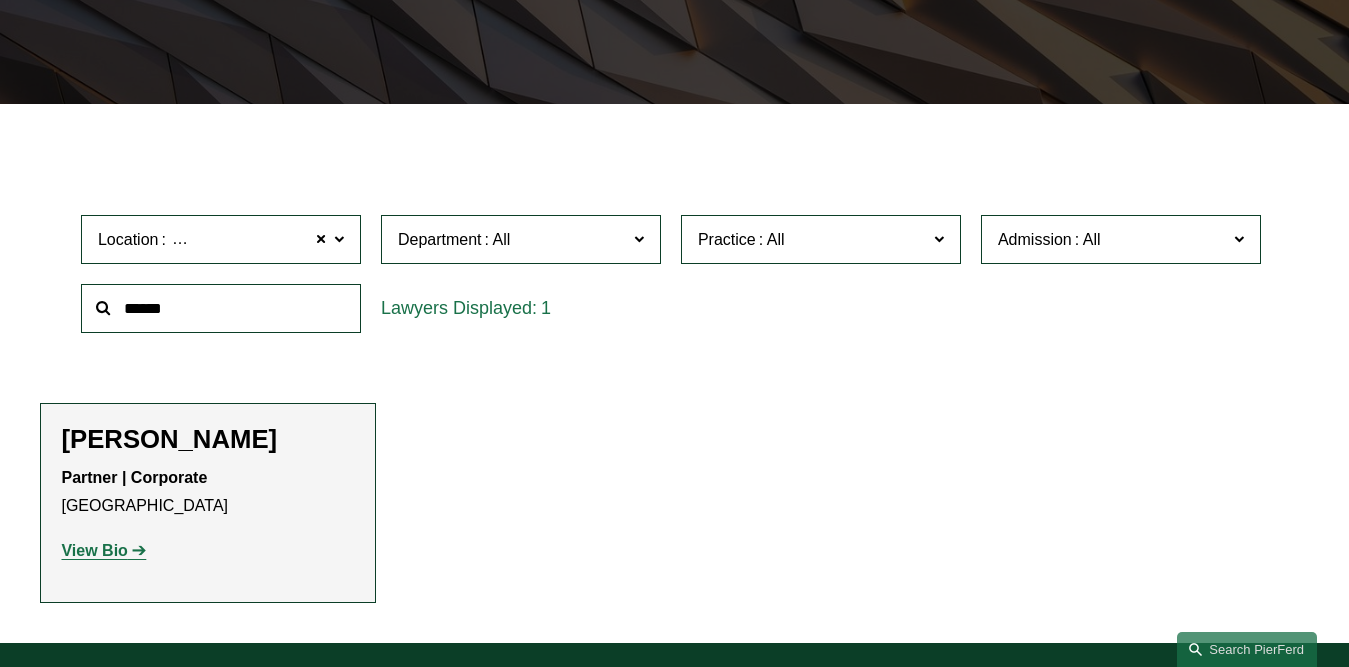 drag, startPoint x: 255, startPoint y: 246, endPoint x: 89, endPoint y: 252, distance: 166.1084 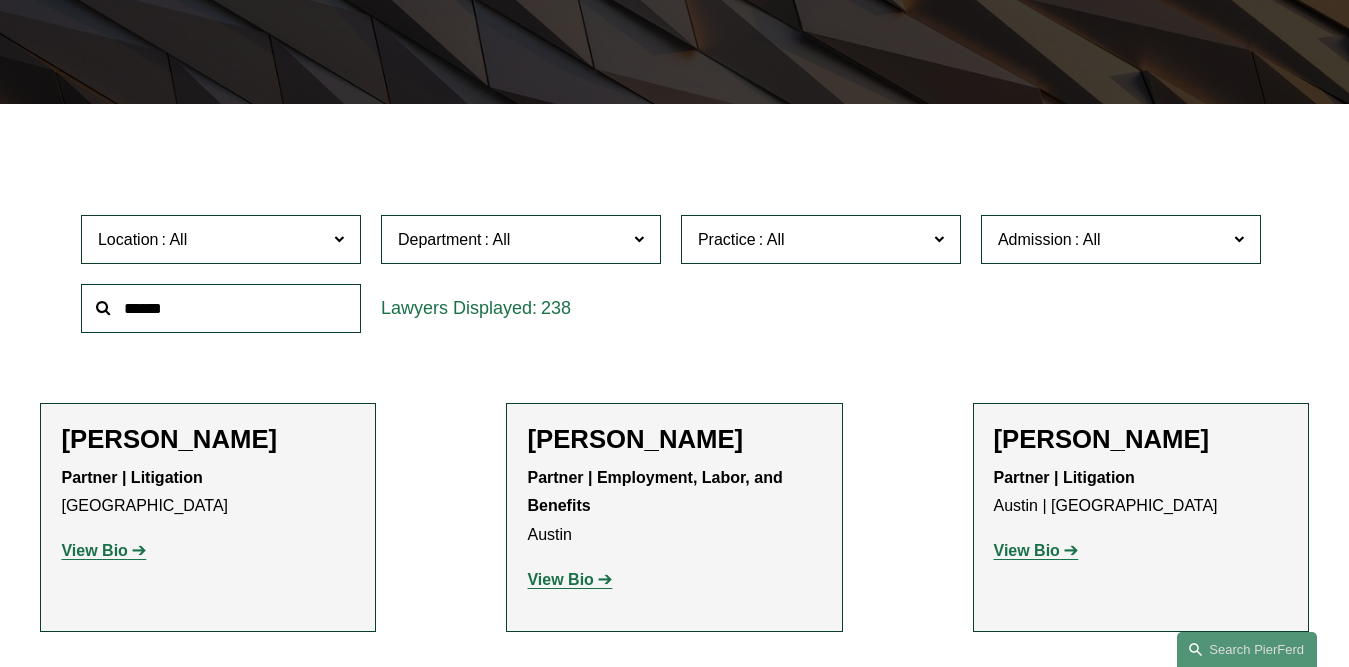 click on "Location" 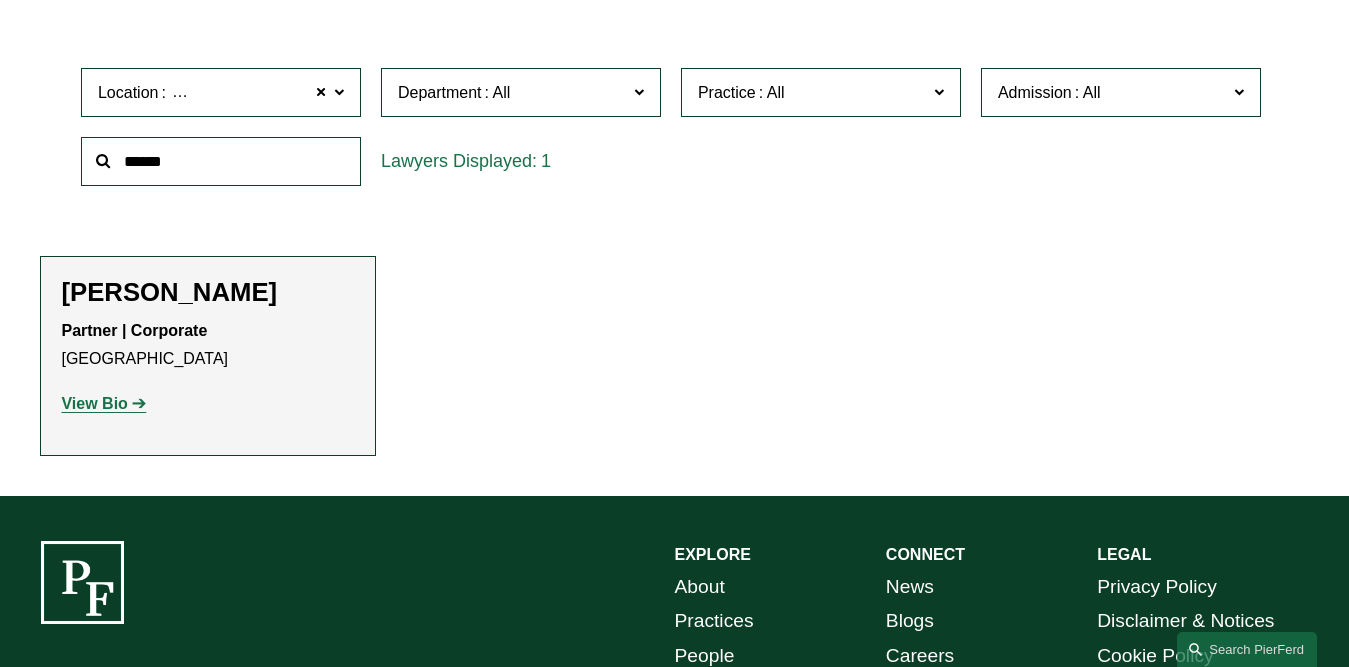 scroll, scrollTop: 630, scrollLeft: 0, axis: vertical 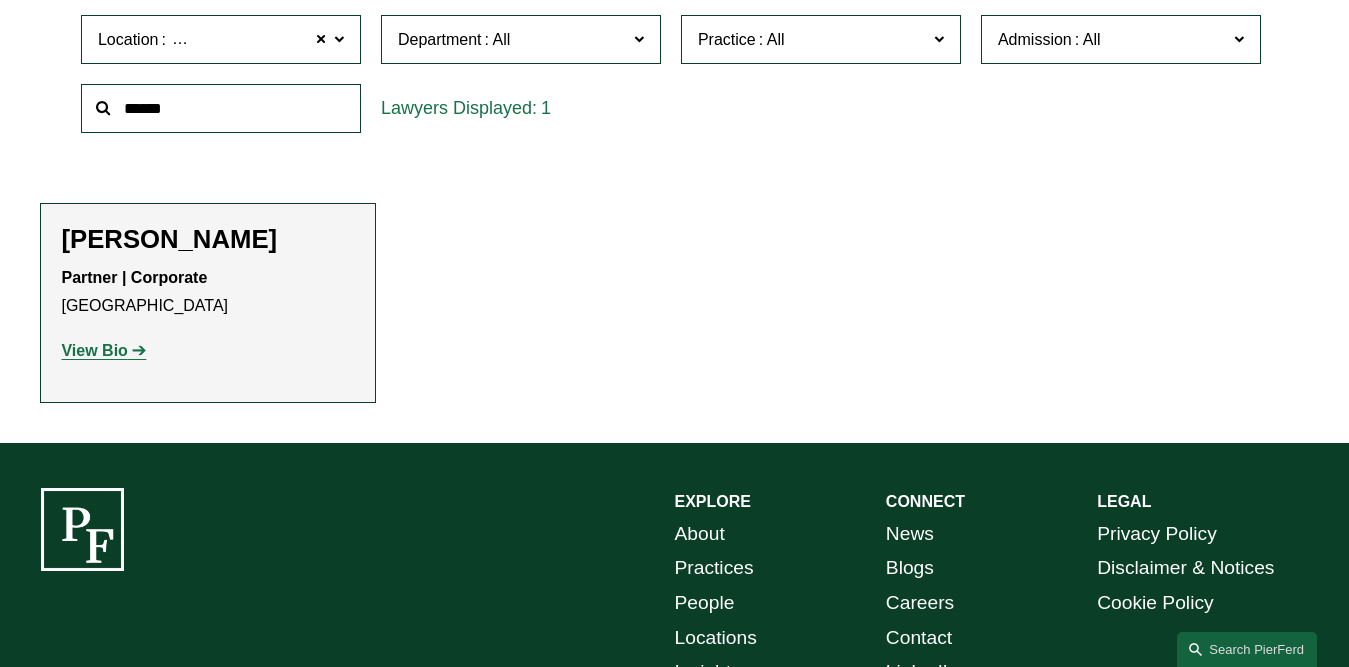 click on "Location Cincinnati" 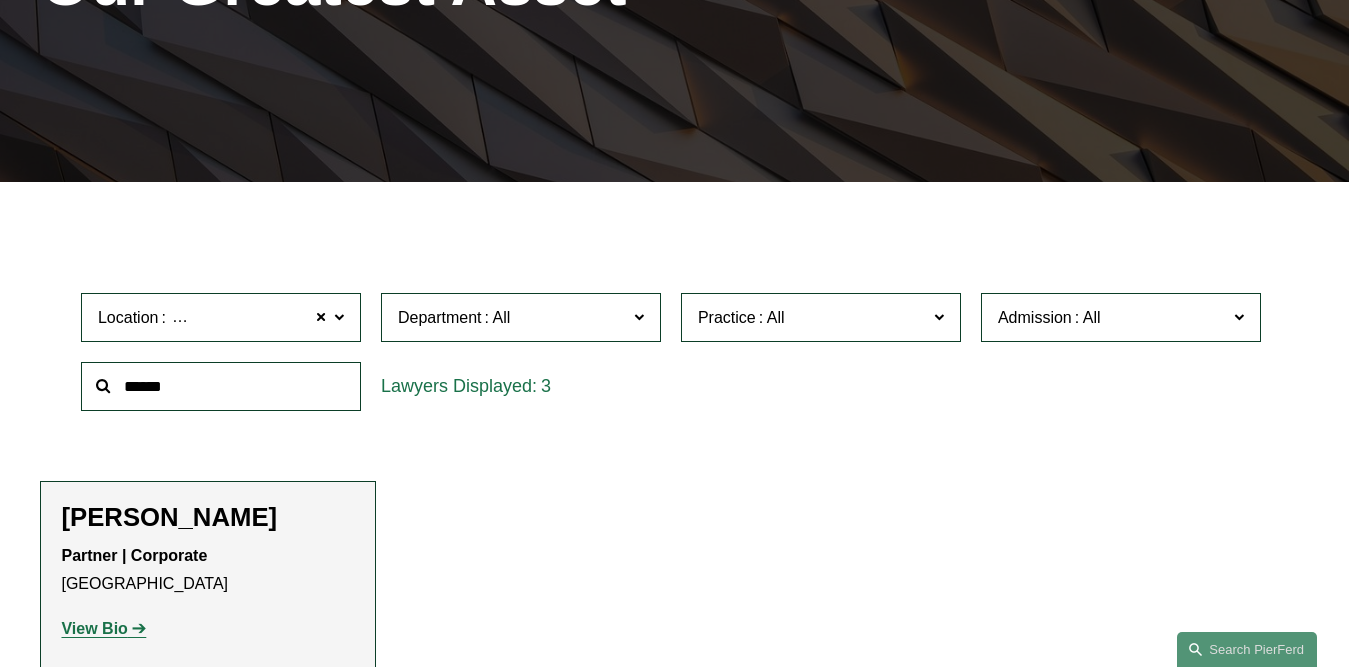 scroll, scrollTop: 330, scrollLeft: 0, axis: vertical 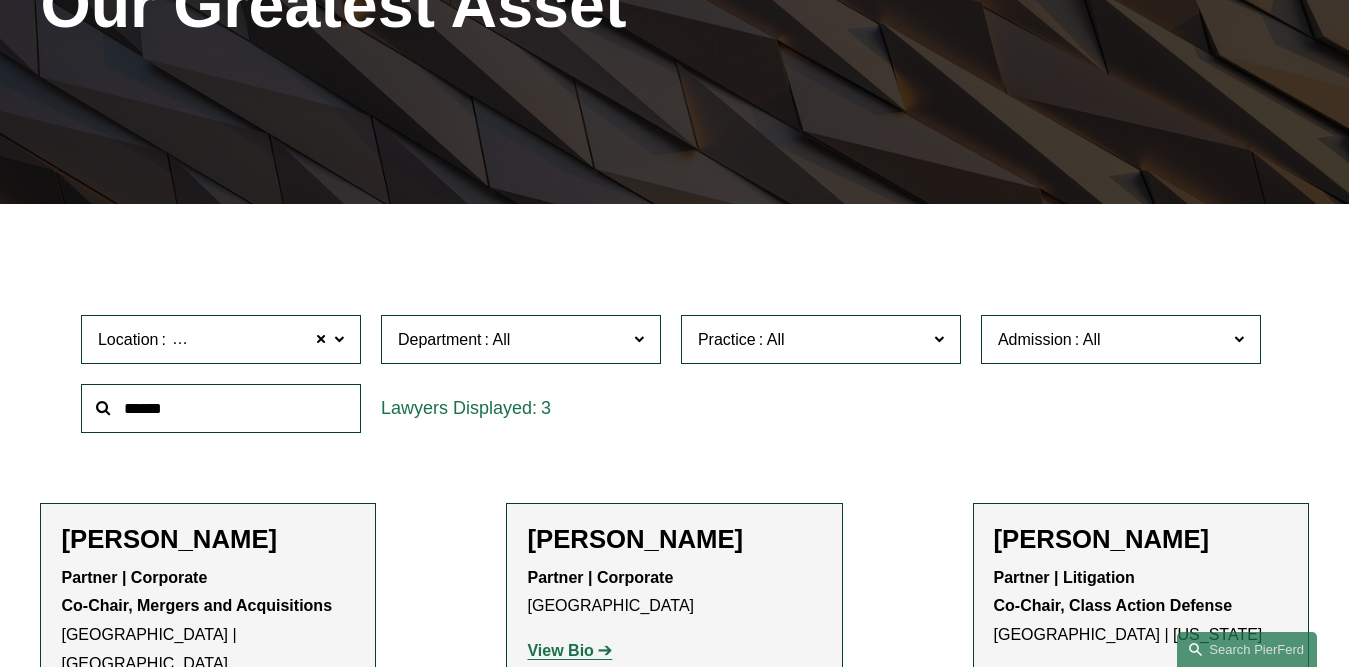 click on "PEOPLE
Our Greatest Asset" at bounding box center [674, 23] 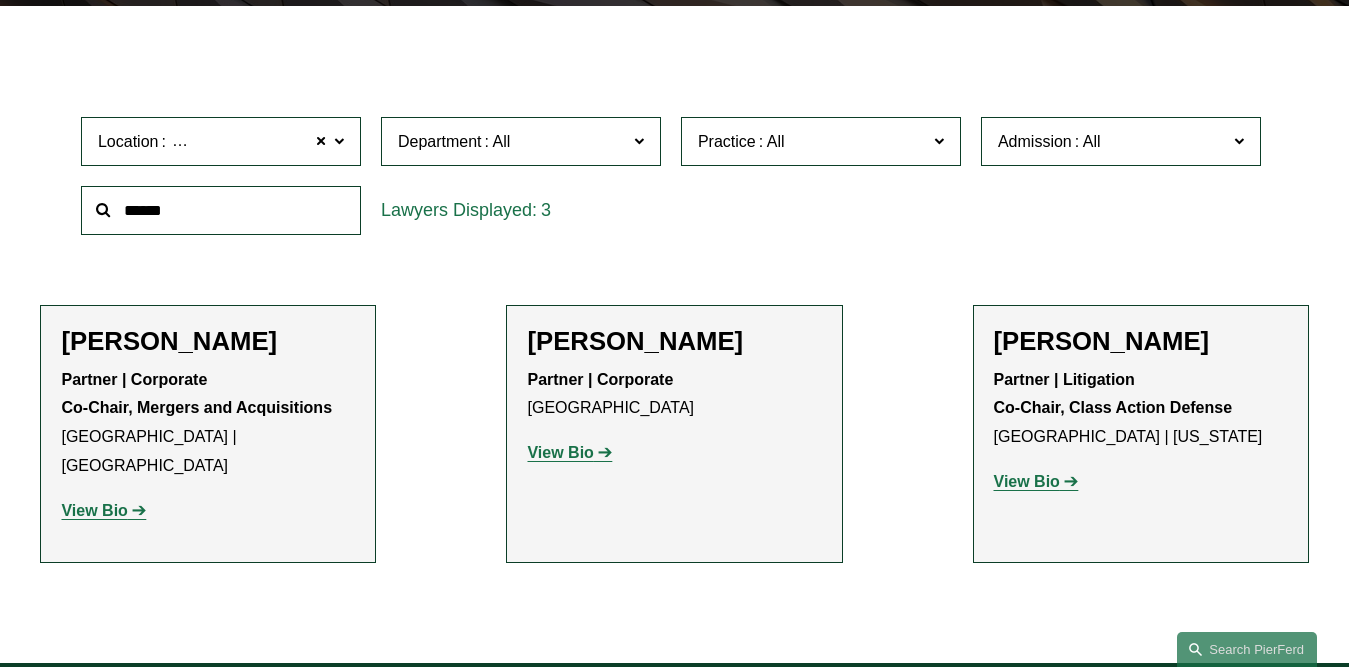 scroll, scrollTop: 630, scrollLeft: 0, axis: vertical 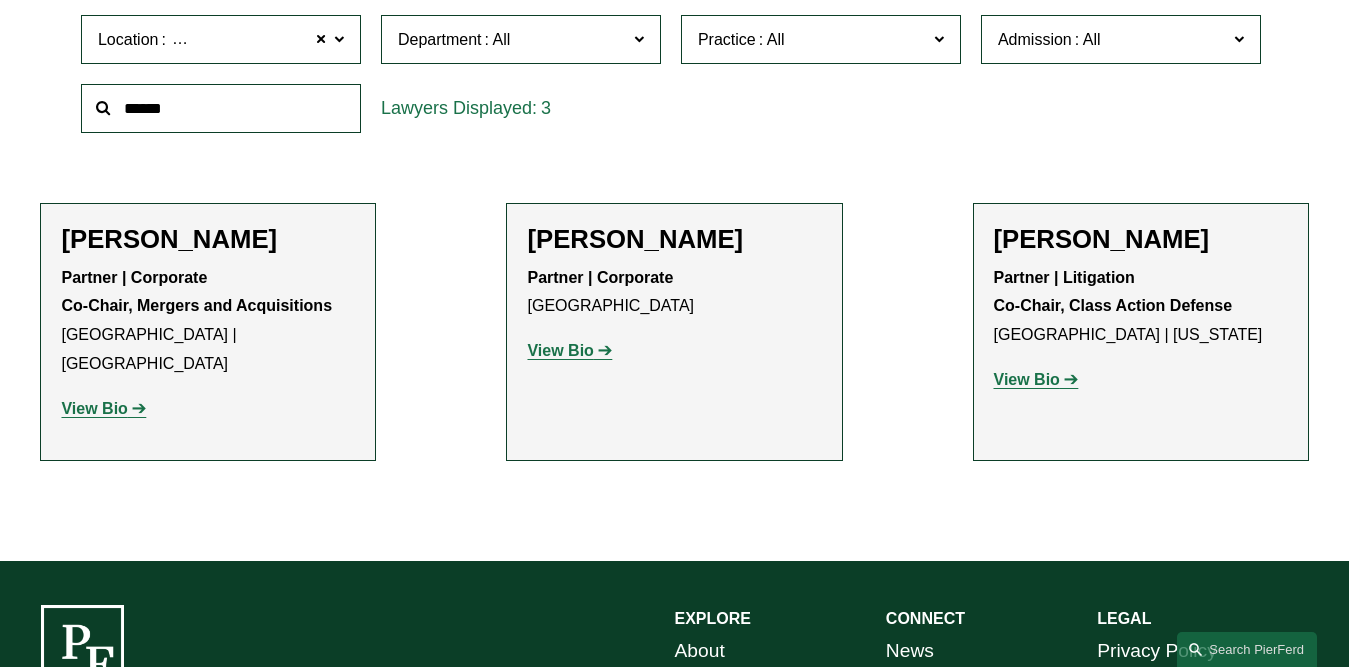 click 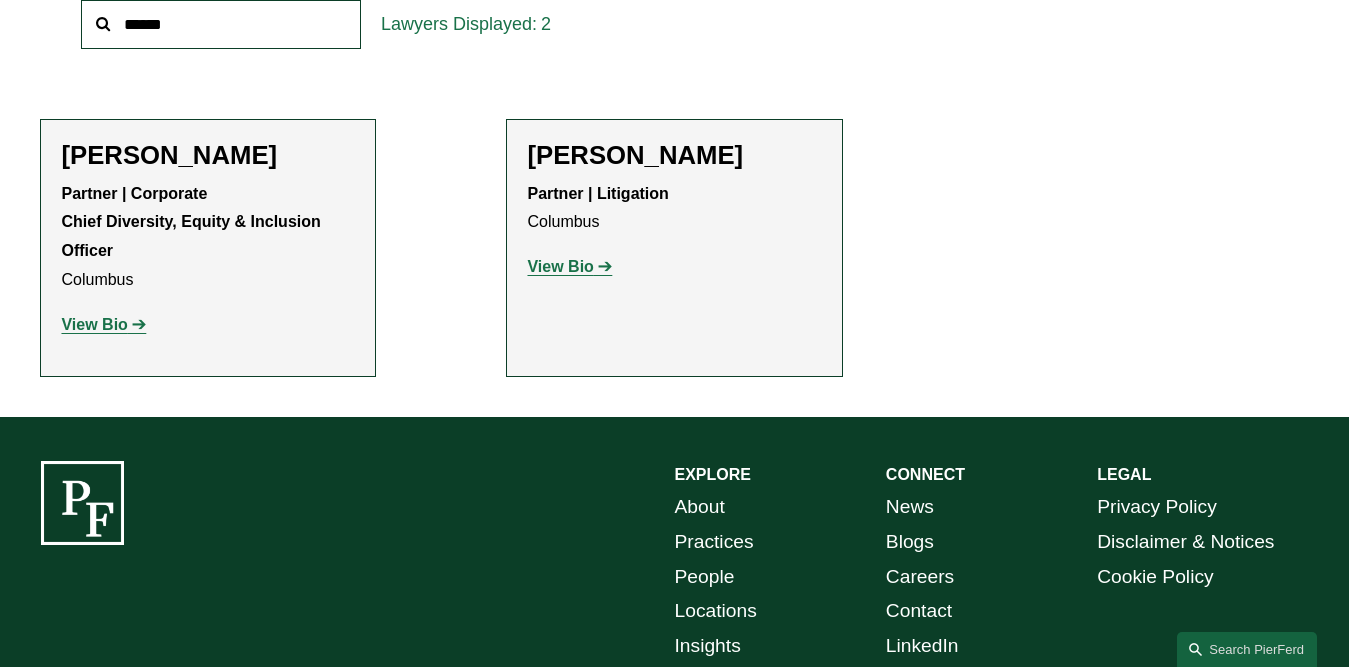 scroll, scrollTop: 730, scrollLeft: 0, axis: vertical 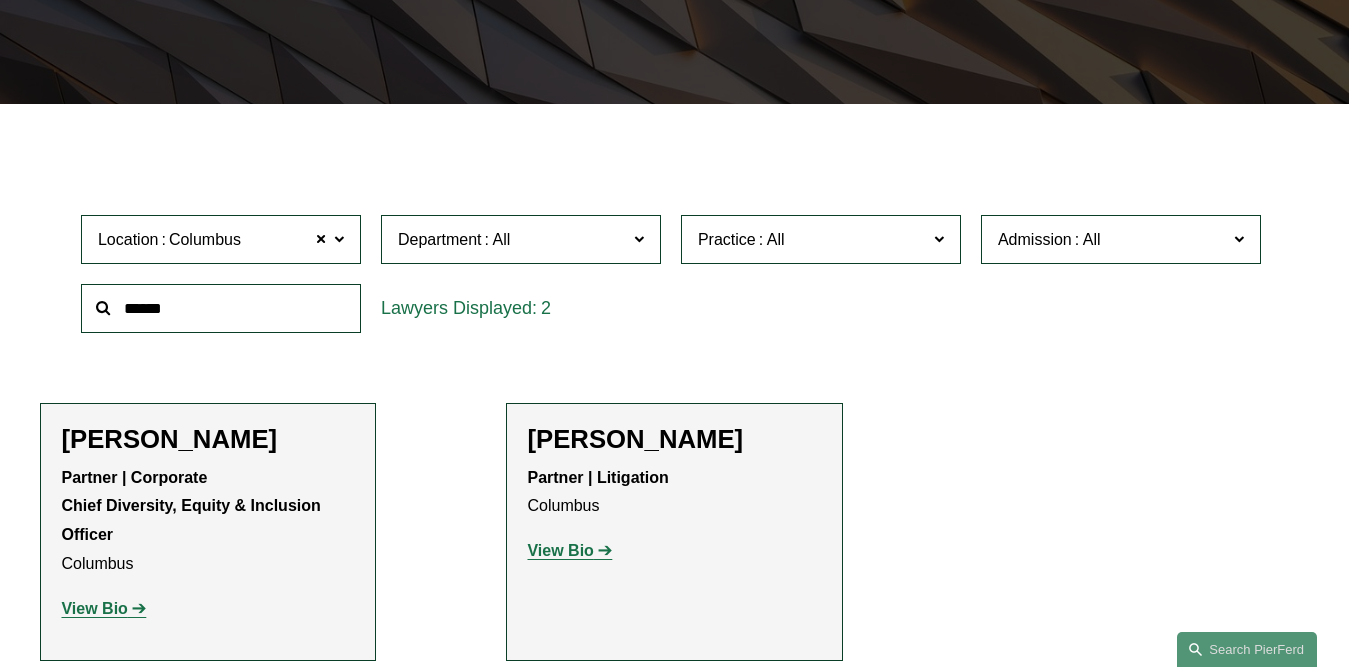 click on "Location Columbus" 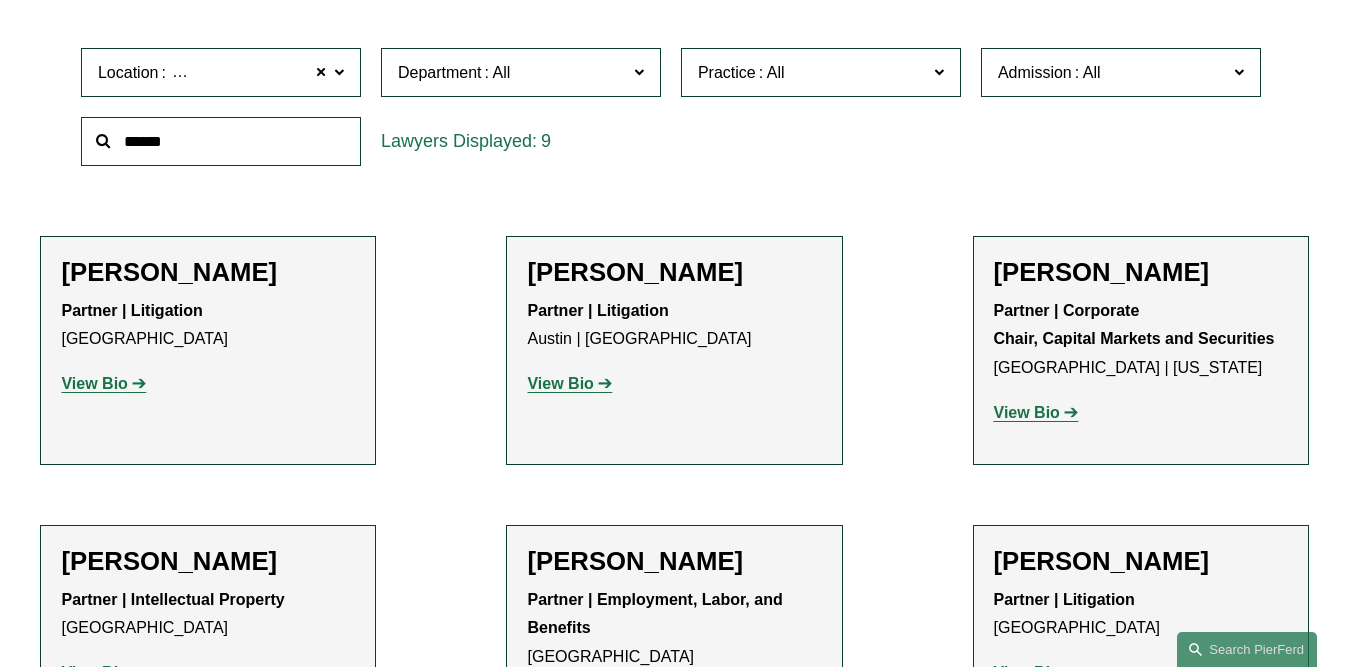 scroll, scrollTop: 730, scrollLeft: 0, axis: vertical 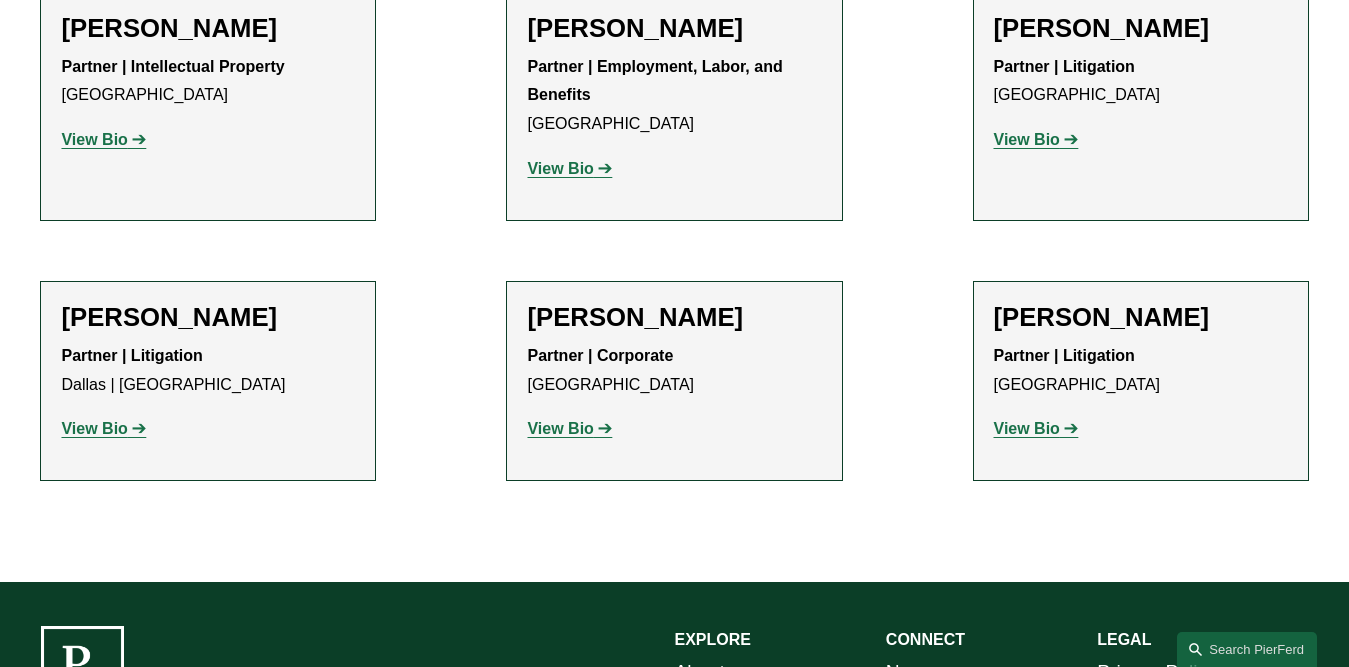 drag, startPoint x: 91, startPoint y: 132, endPoint x: 82, endPoint y: 147, distance: 17.492855 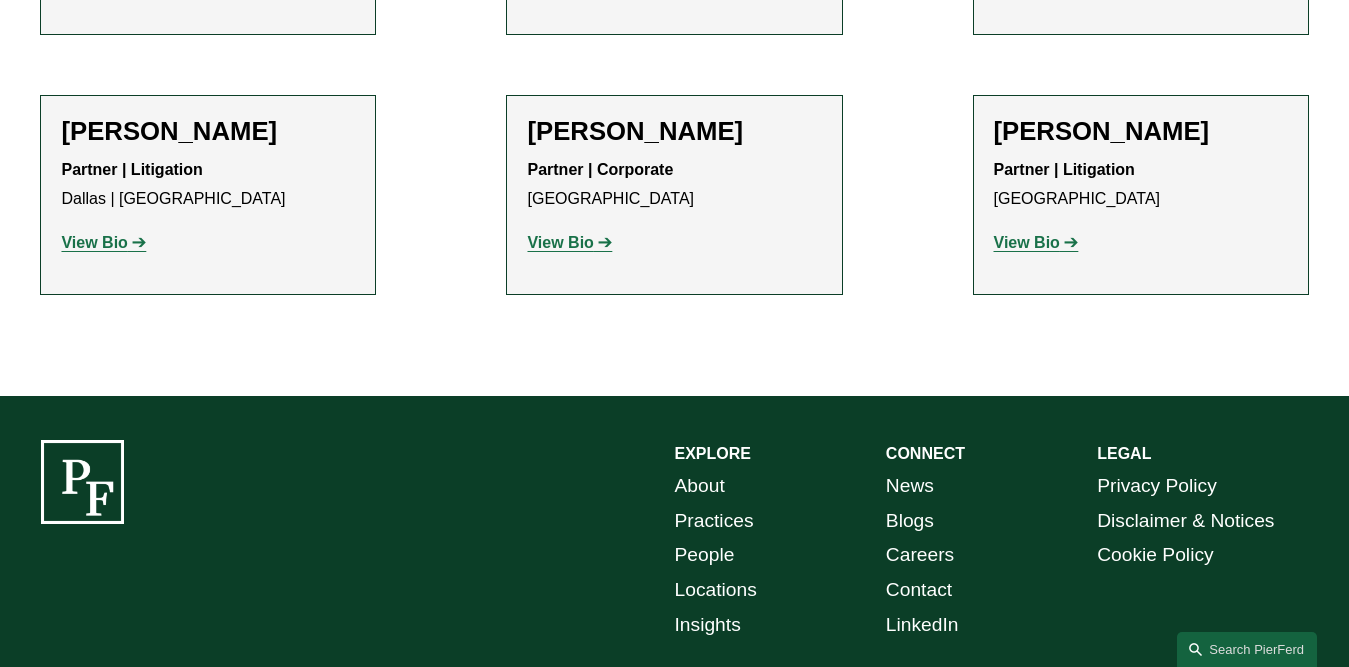 scroll, scrollTop: 1330, scrollLeft: 0, axis: vertical 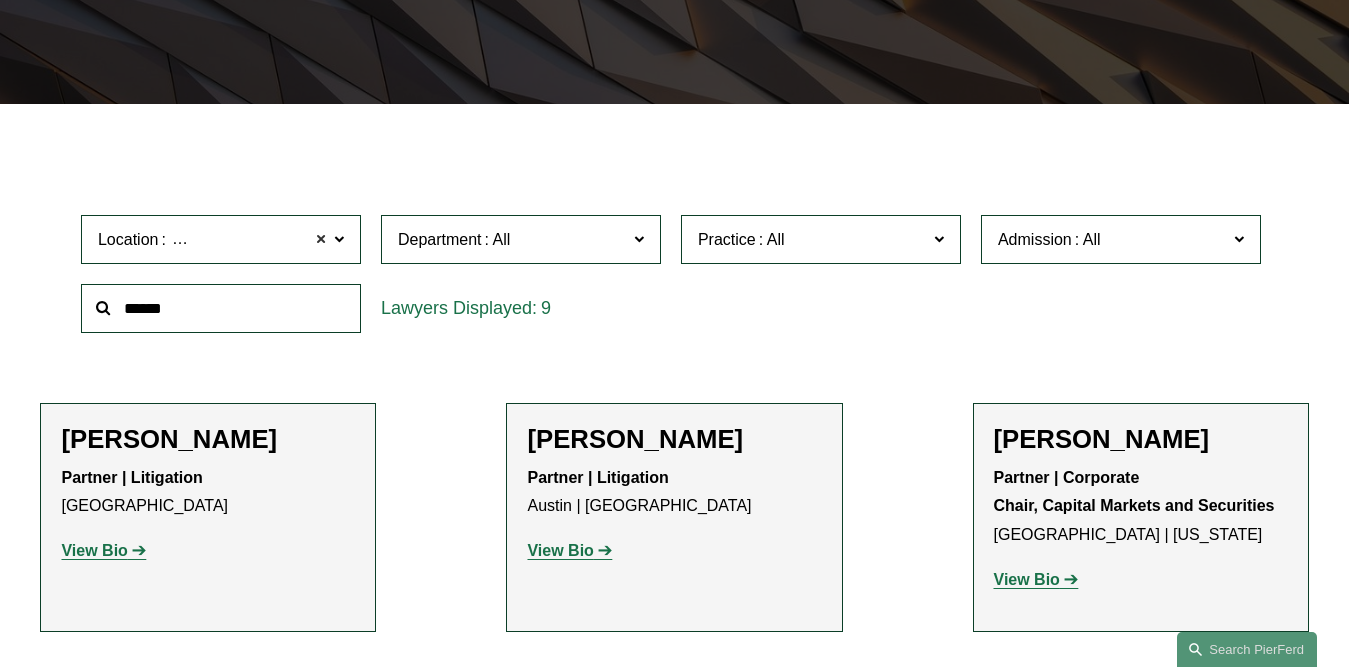 click 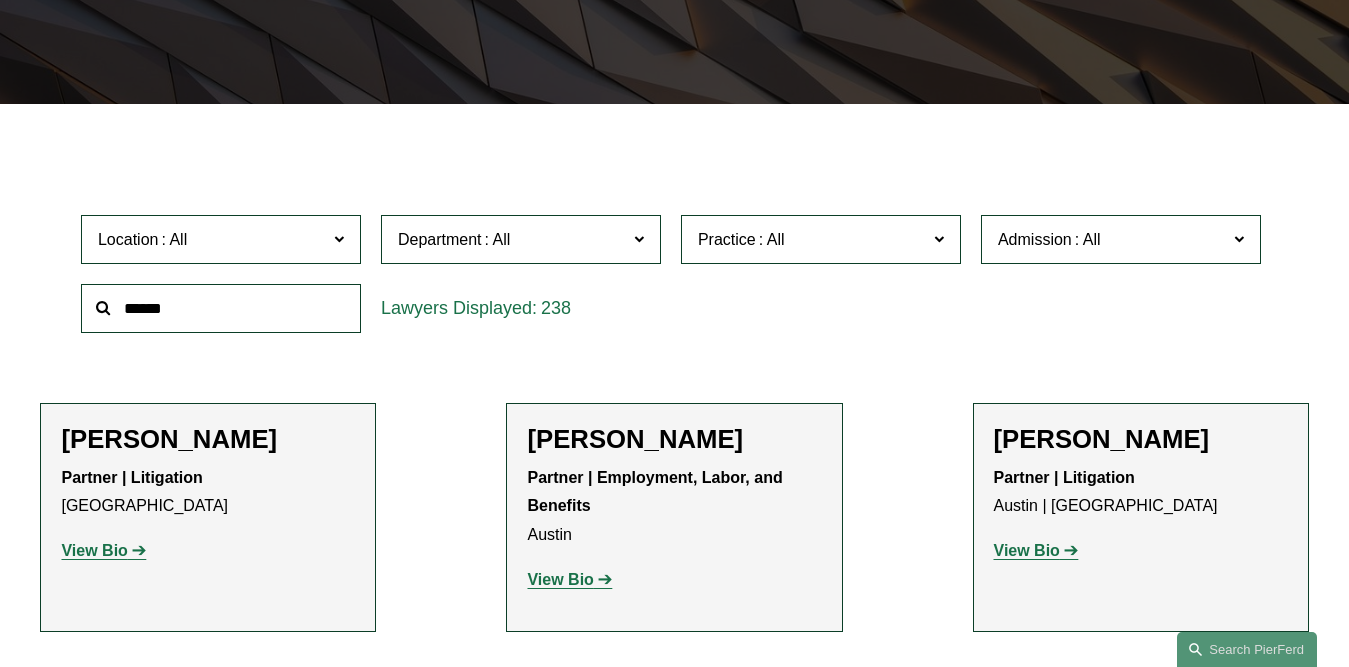 click on "Location" 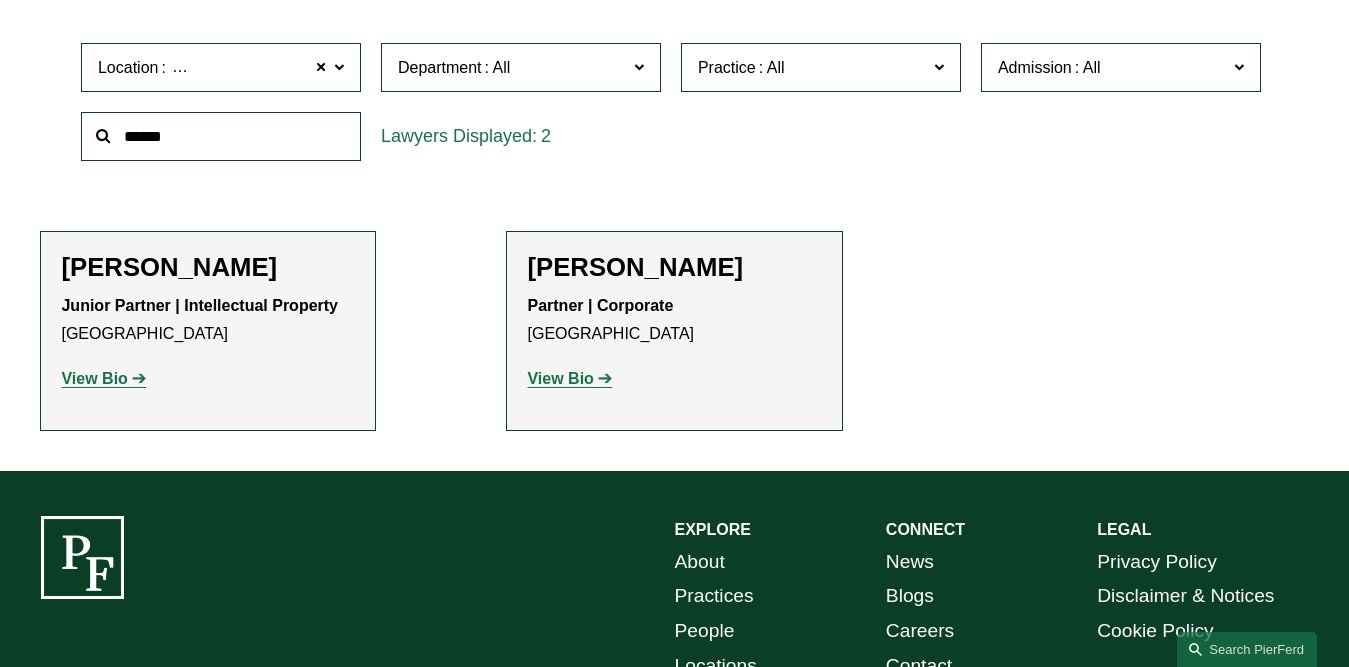 scroll, scrollTop: 630, scrollLeft: 0, axis: vertical 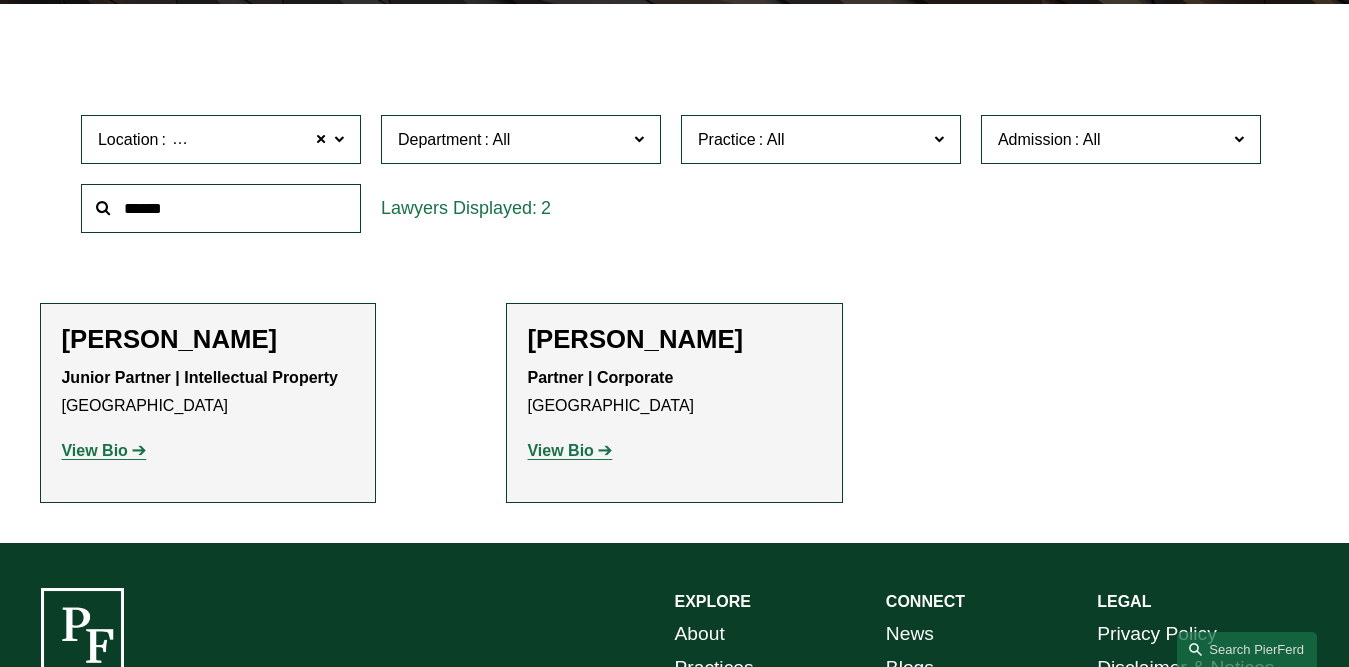 click 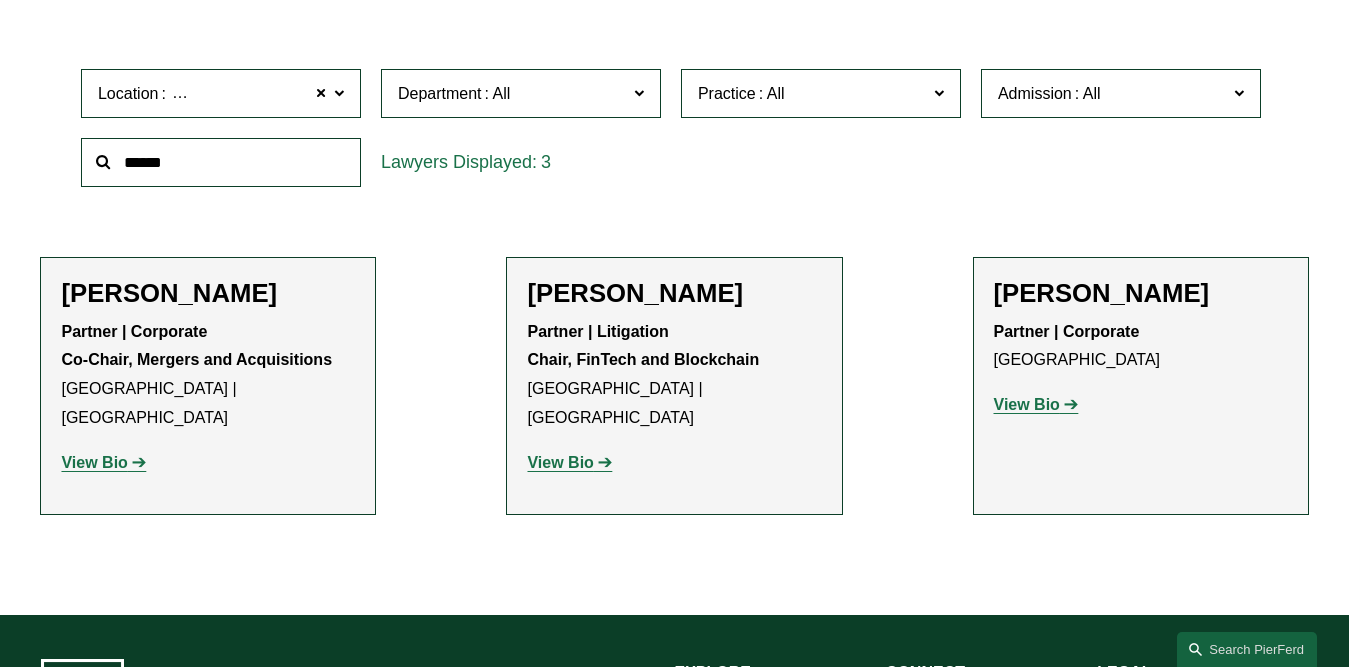 scroll, scrollTop: 730, scrollLeft: 0, axis: vertical 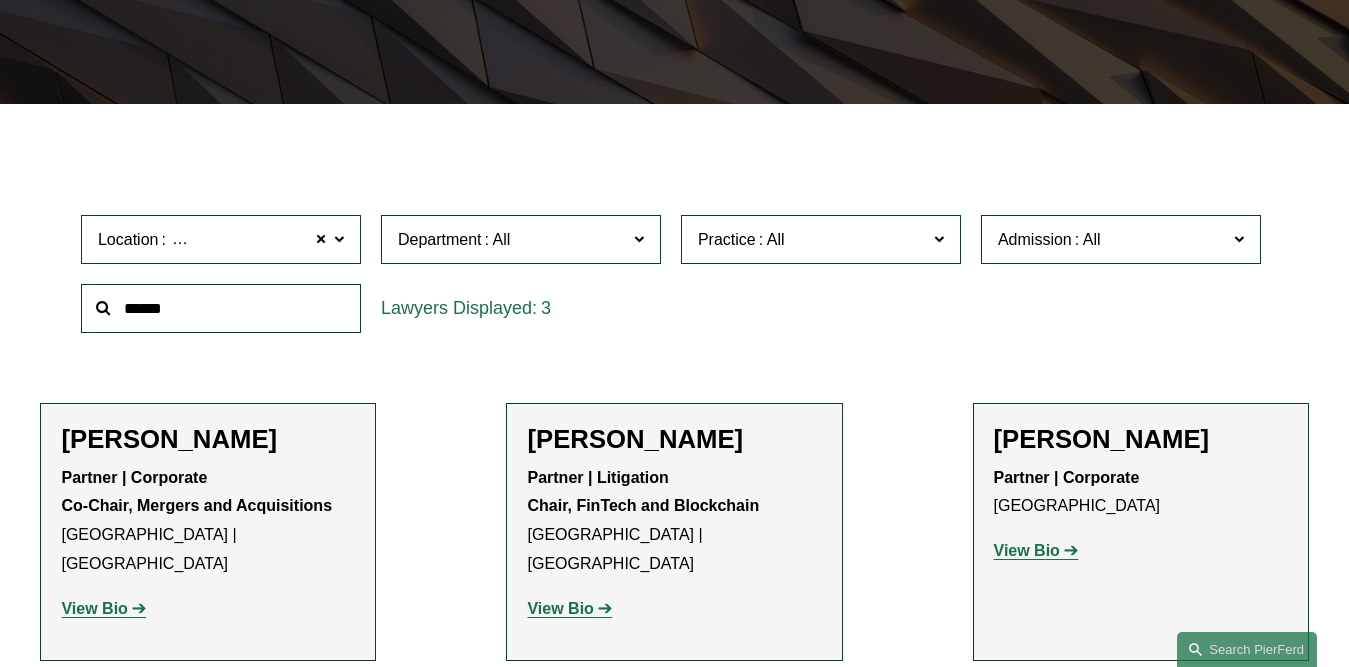 click 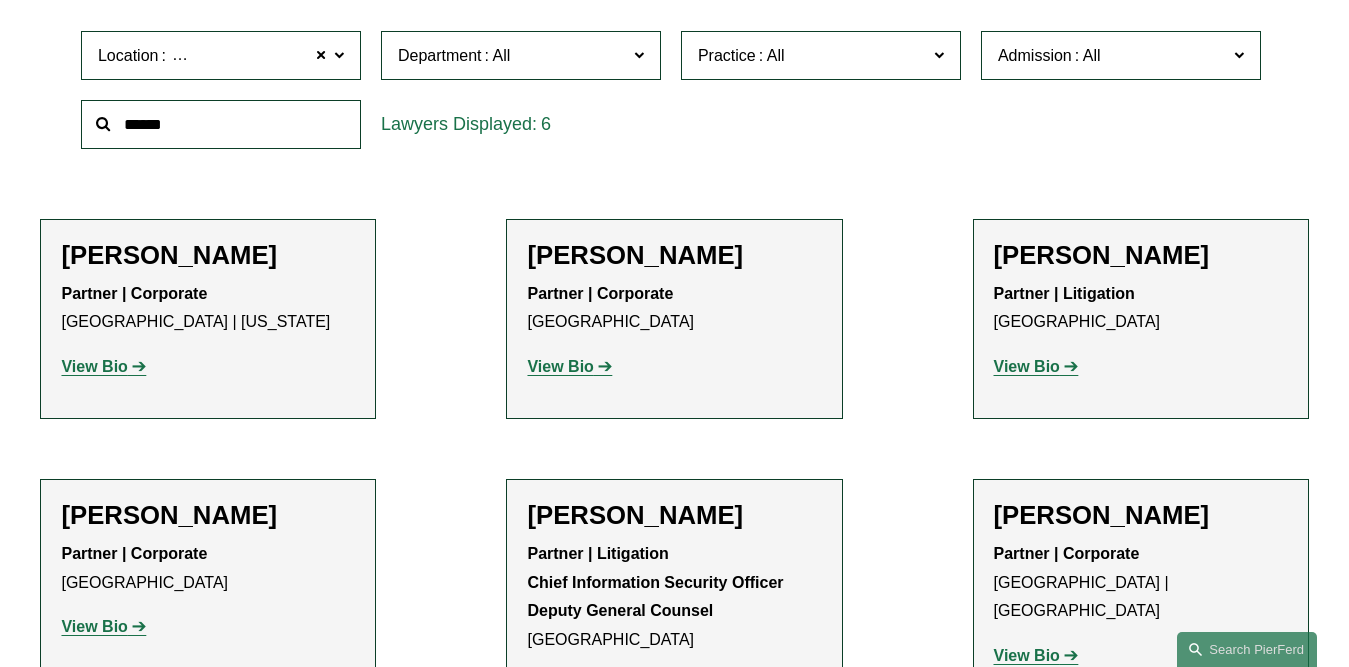 scroll, scrollTop: 730, scrollLeft: 0, axis: vertical 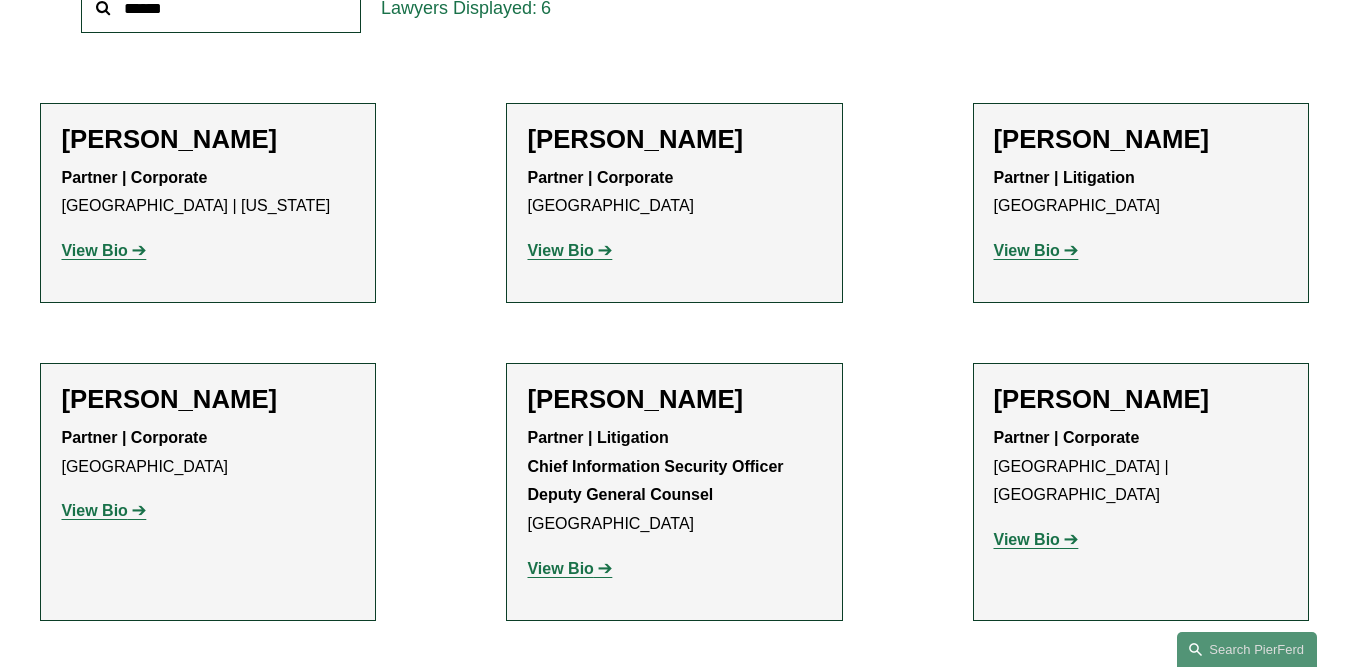 drag, startPoint x: 1014, startPoint y: 246, endPoint x: 987, endPoint y: 247, distance: 27.018513 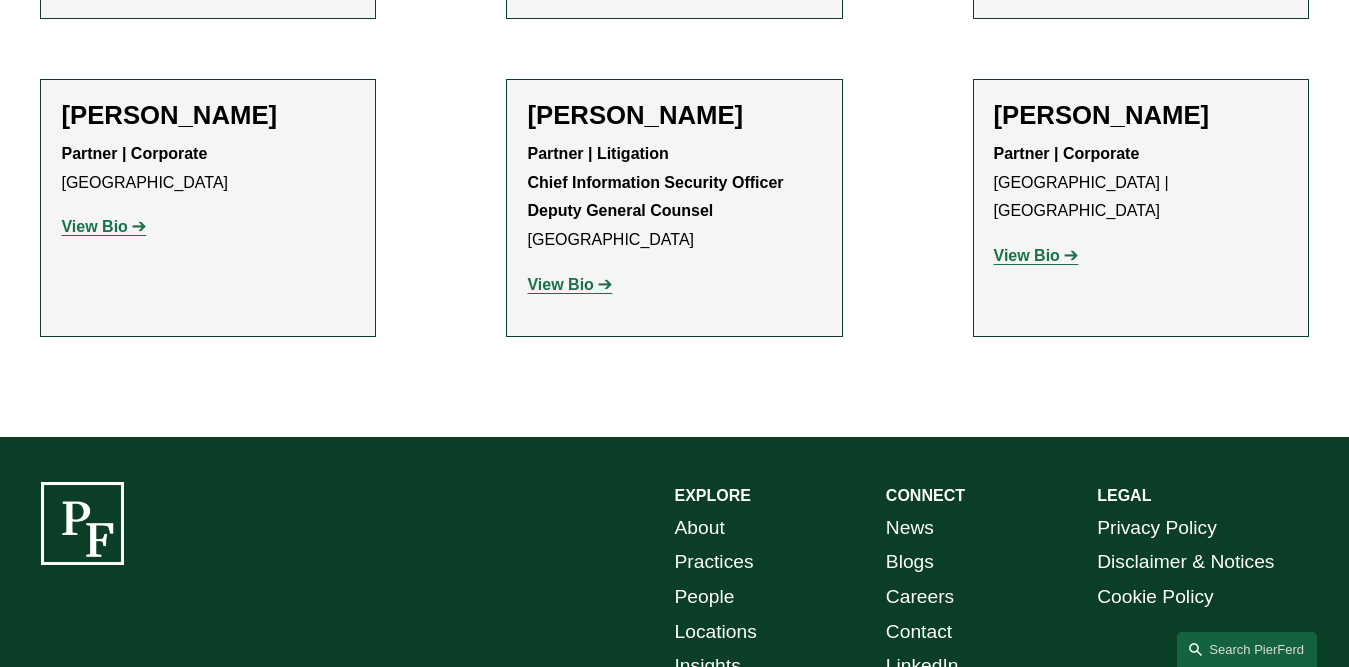 scroll, scrollTop: 1030, scrollLeft: 0, axis: vertical 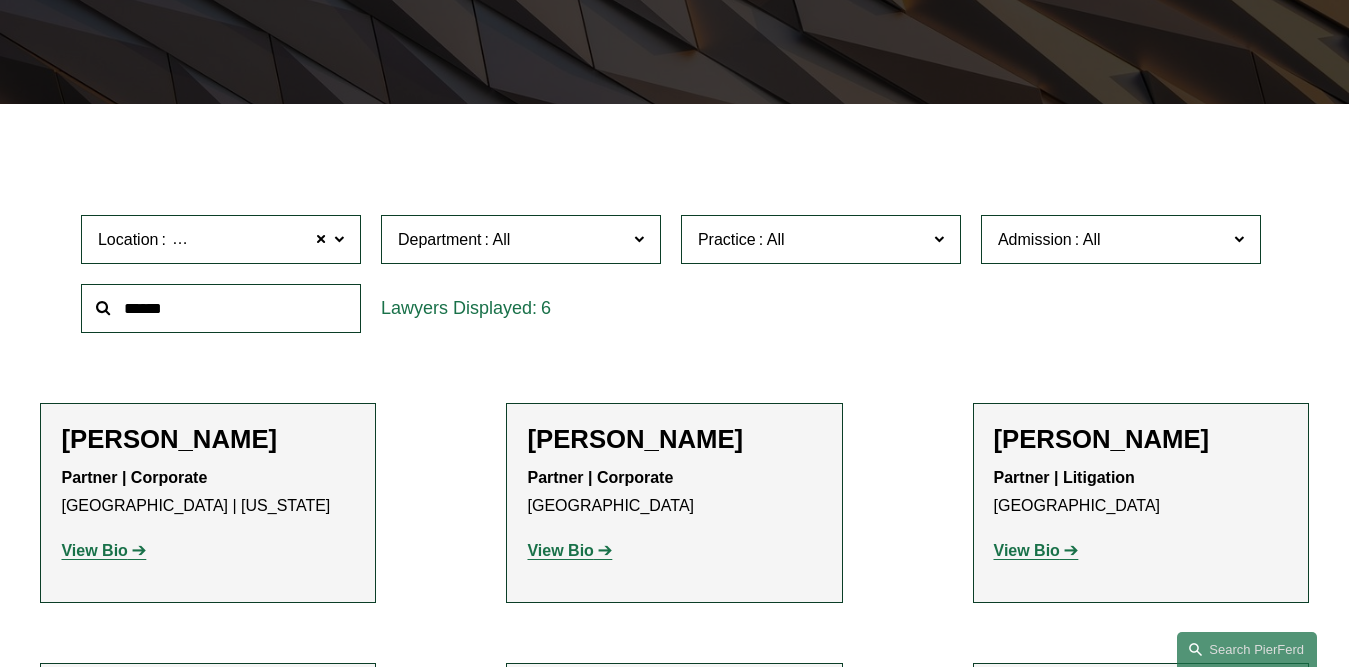 click on "Location Houston" 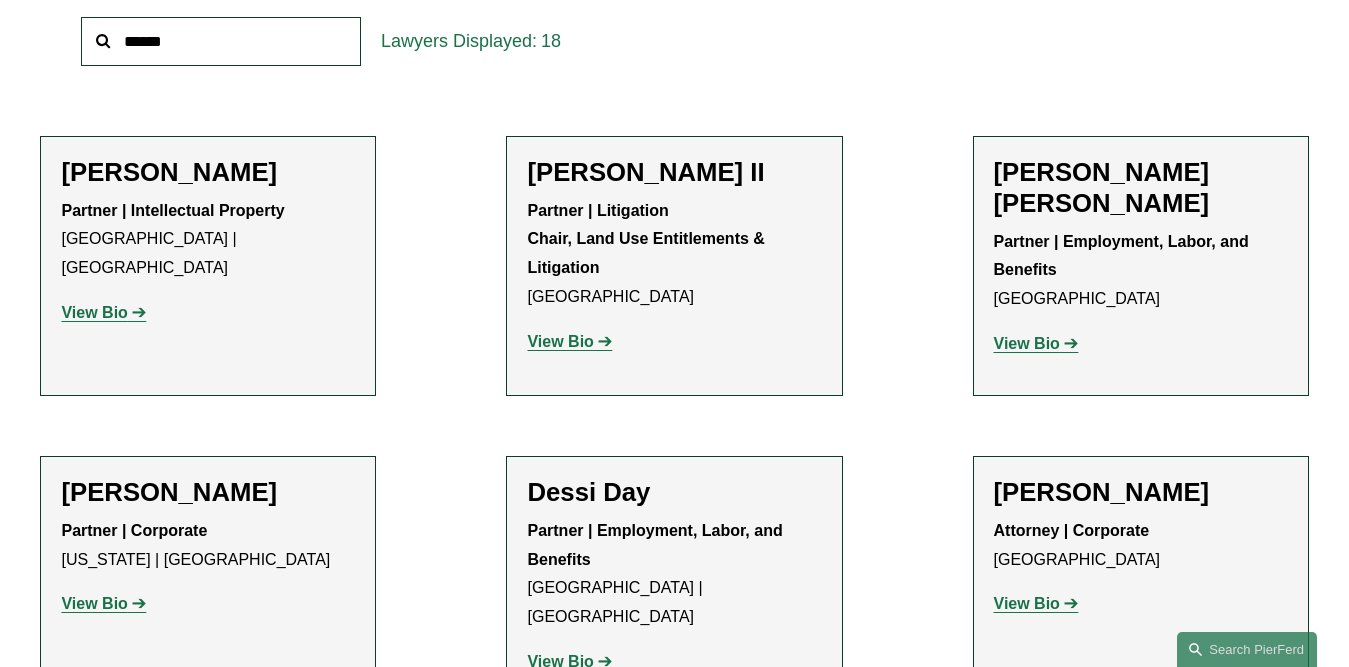 scroll, scrollTop: 730, scrollLeft: 0, axis: vertical 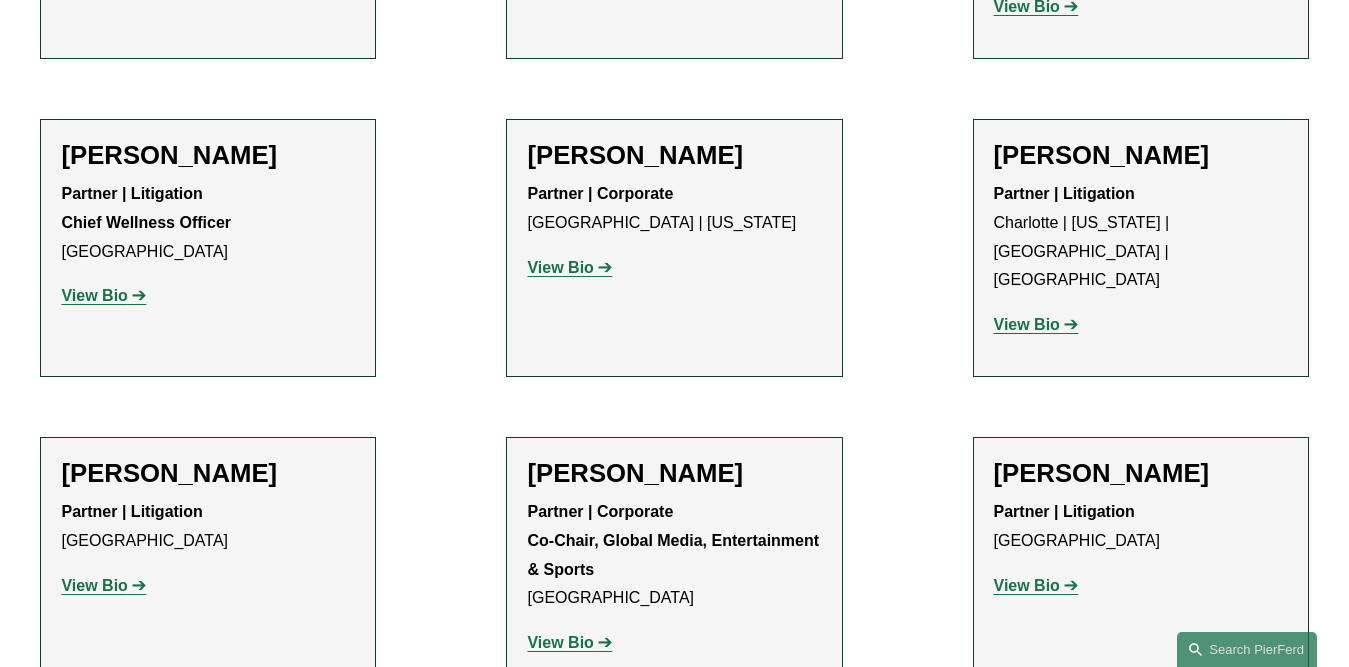 drag, startPoint x: 116, startPoint y: 203, endPoint x: 98, endPoint y: 210, distance: 19.313208 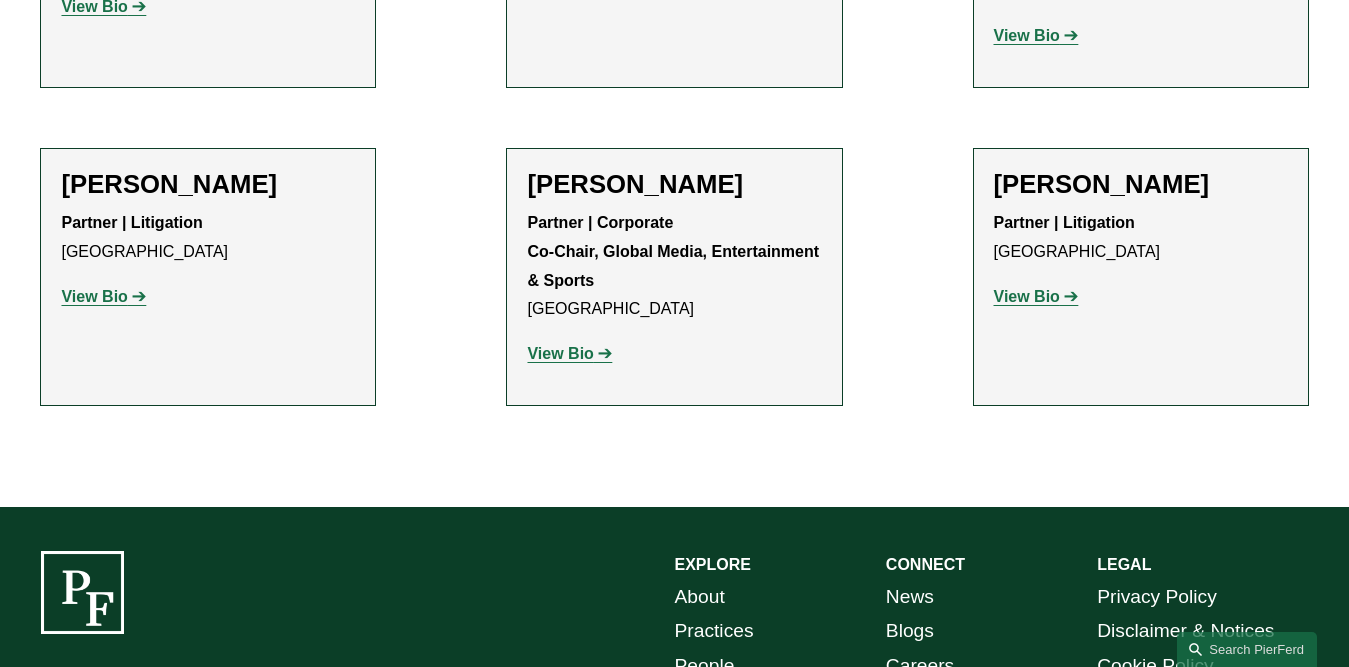 scroll, scrollTop: 2230, scrollLeft: 0, axis: vertical 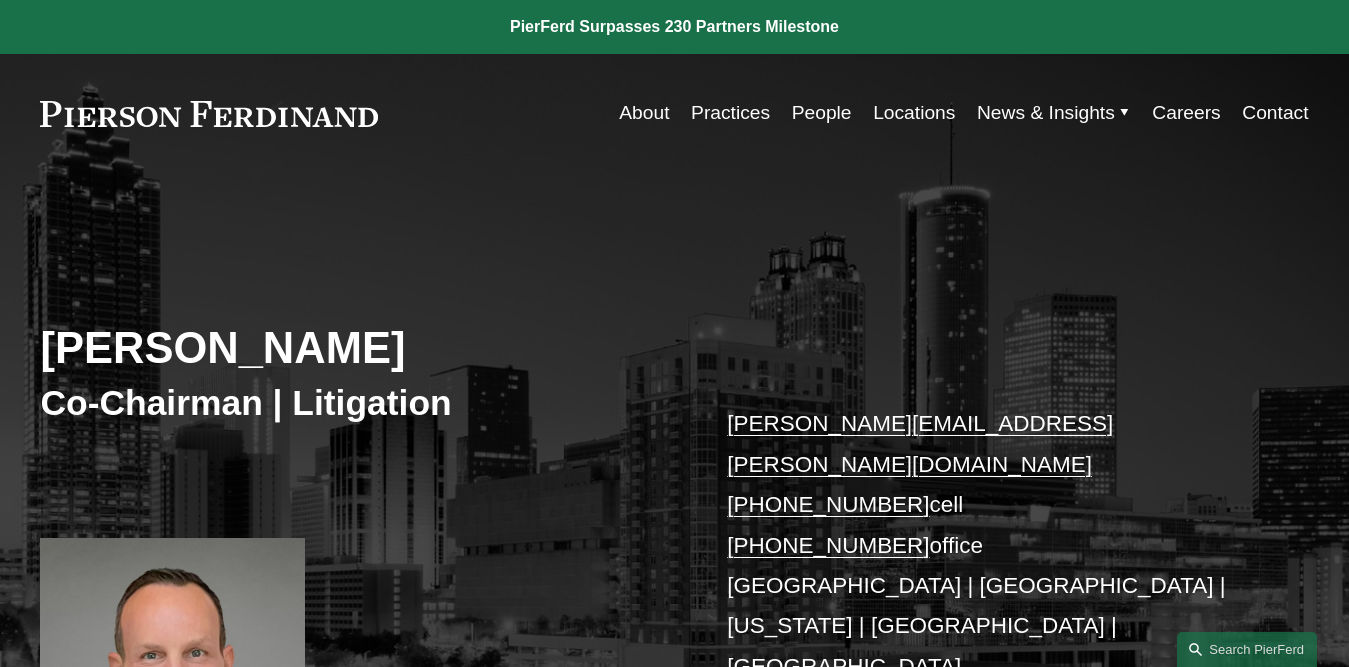 click at bounding box center [674, 27] 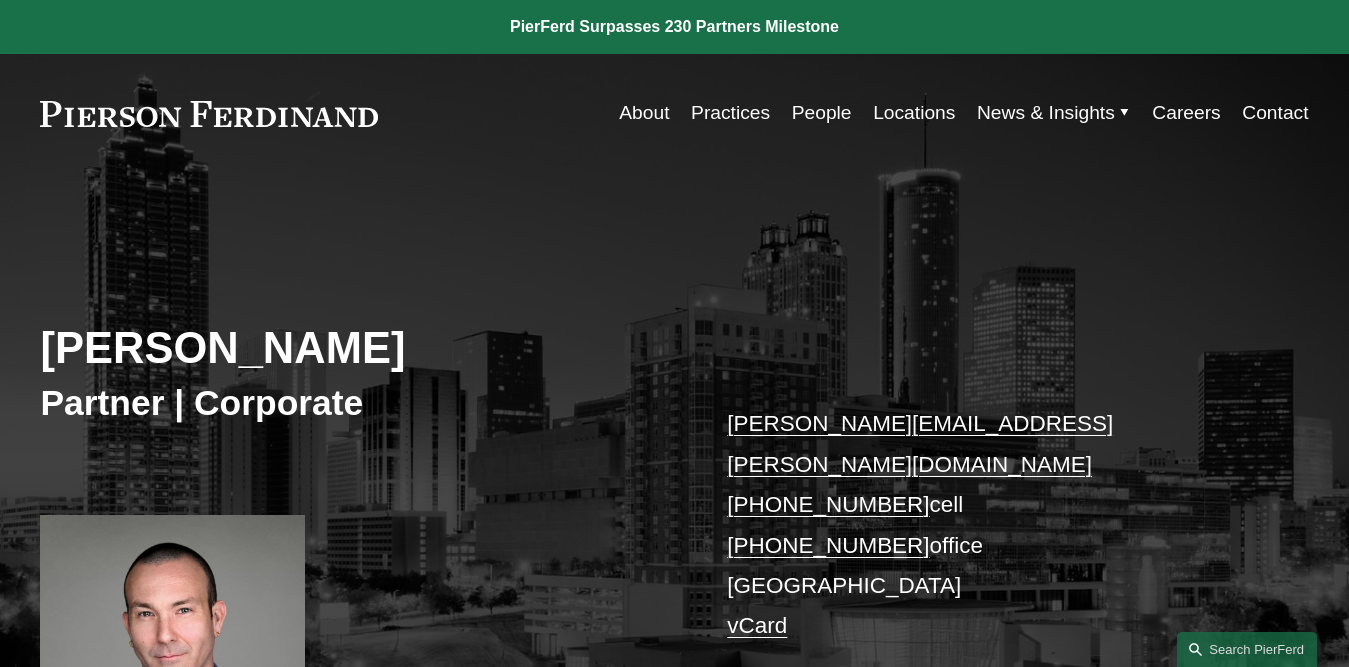 scroll, scrollTop: 0, scrollLeft: 0, axis: both 